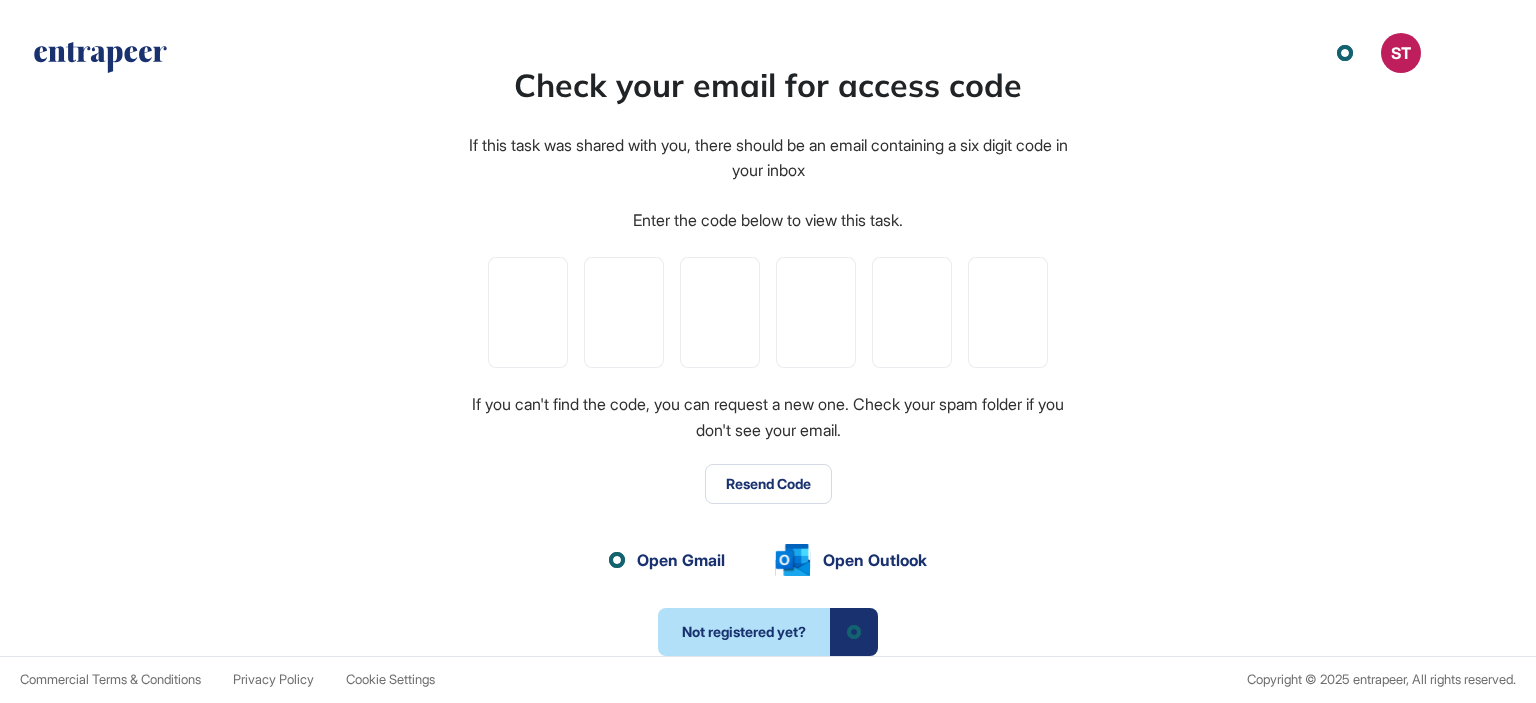 scroll, scrollTop: 0, scrollLeft: 0, axis: both 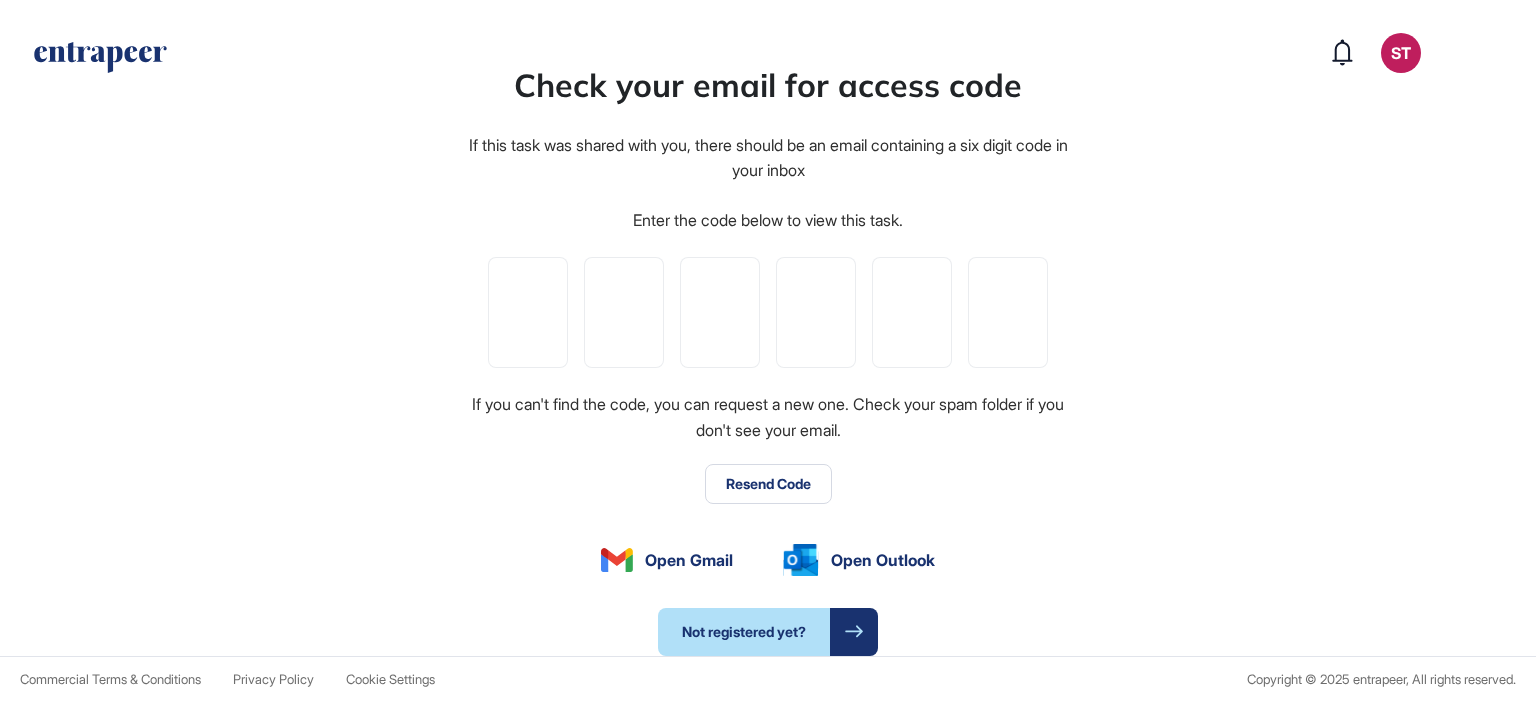 type on "*" 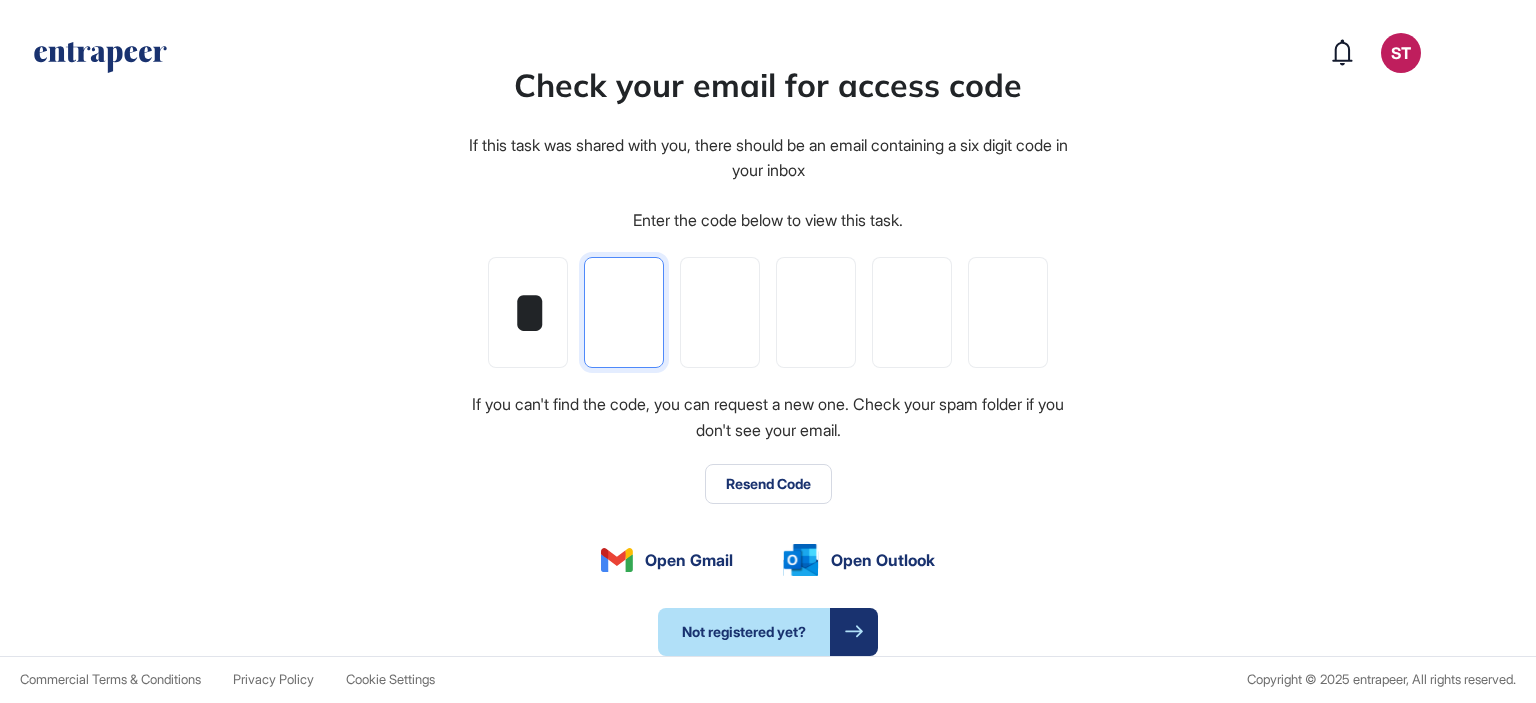 type on "*" 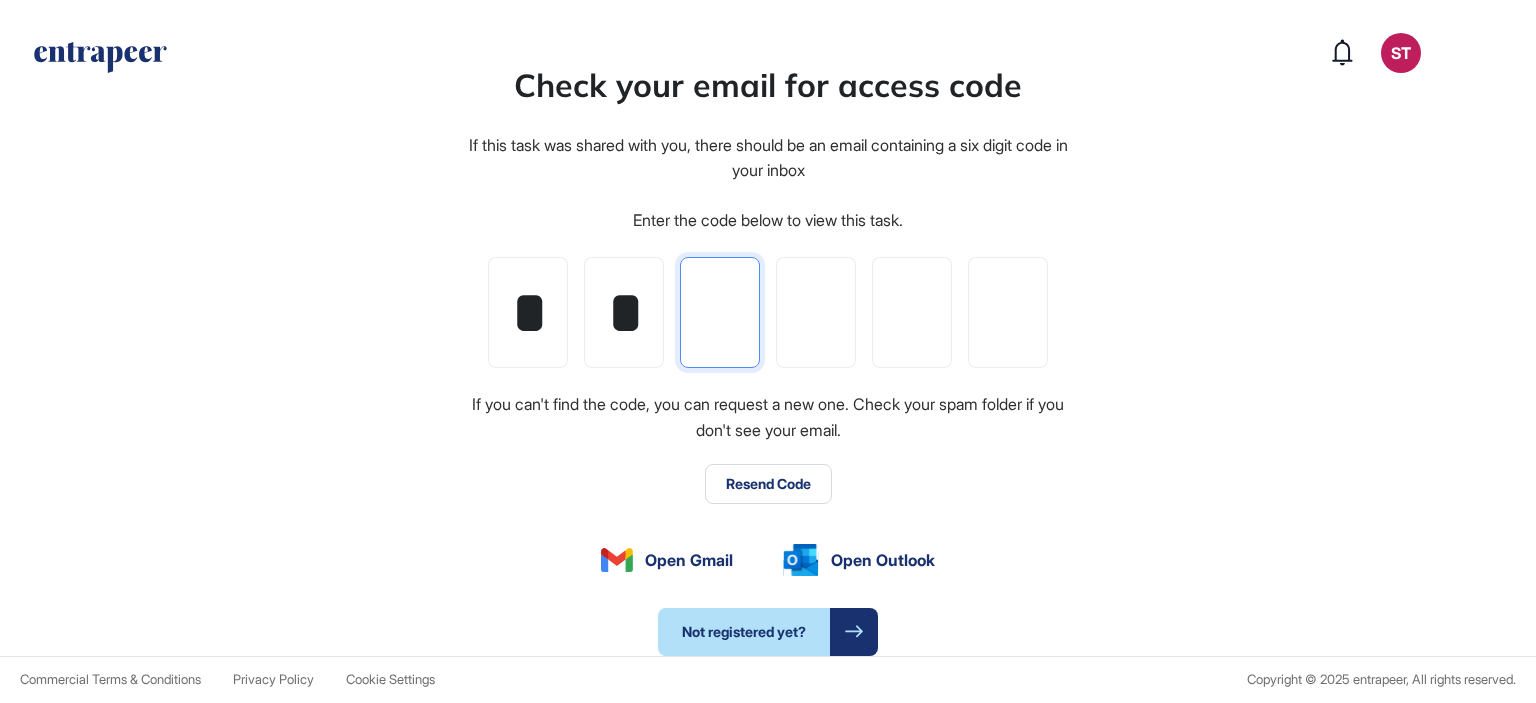 type on "*" 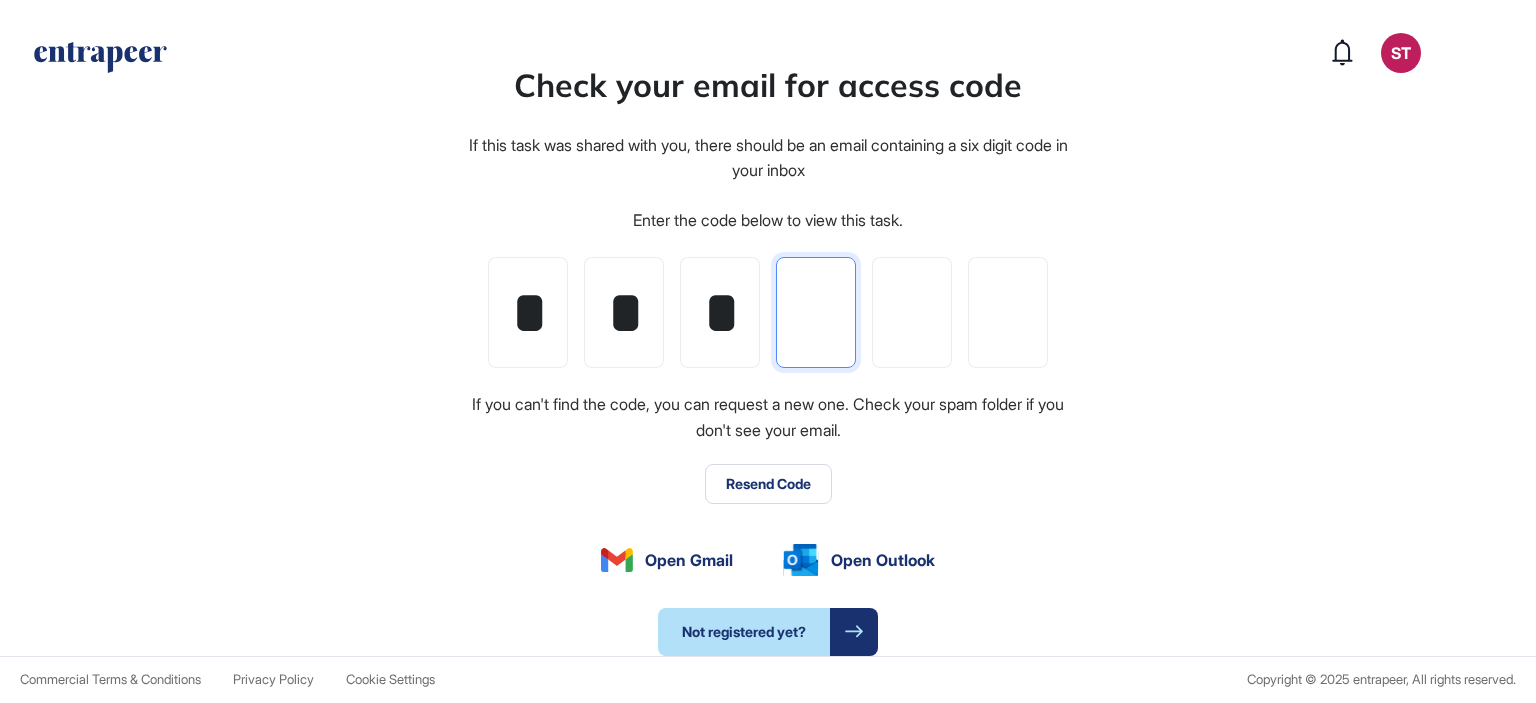 type on "*" 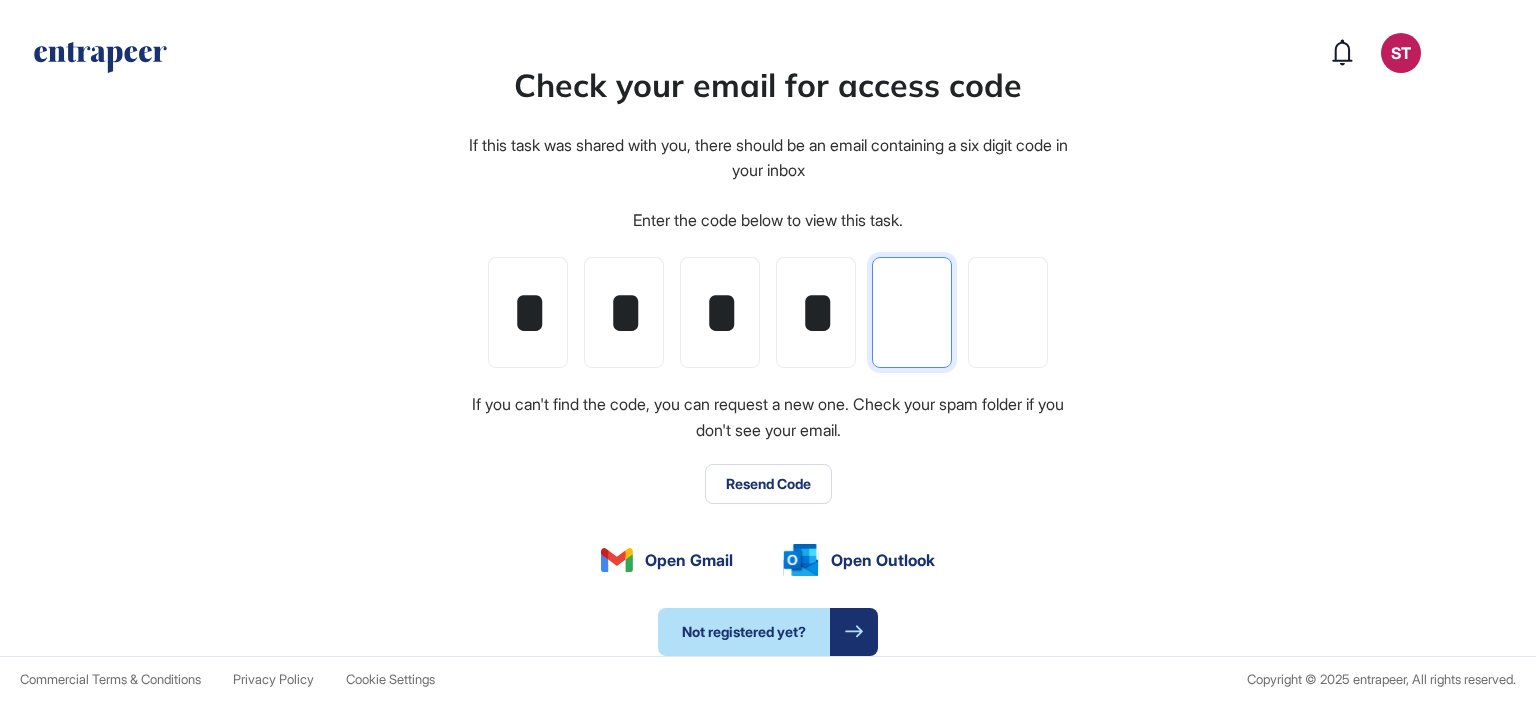 type on "*" 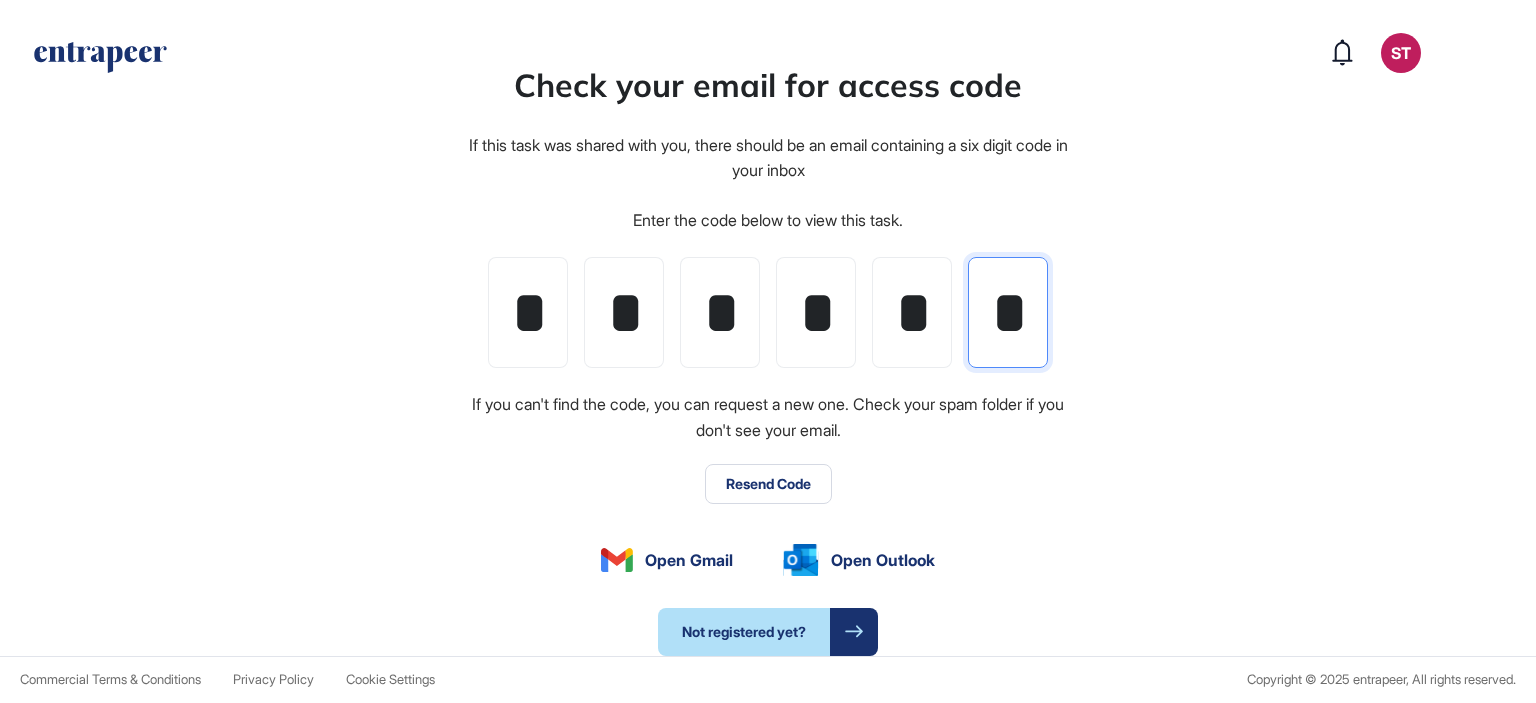 type on "*" 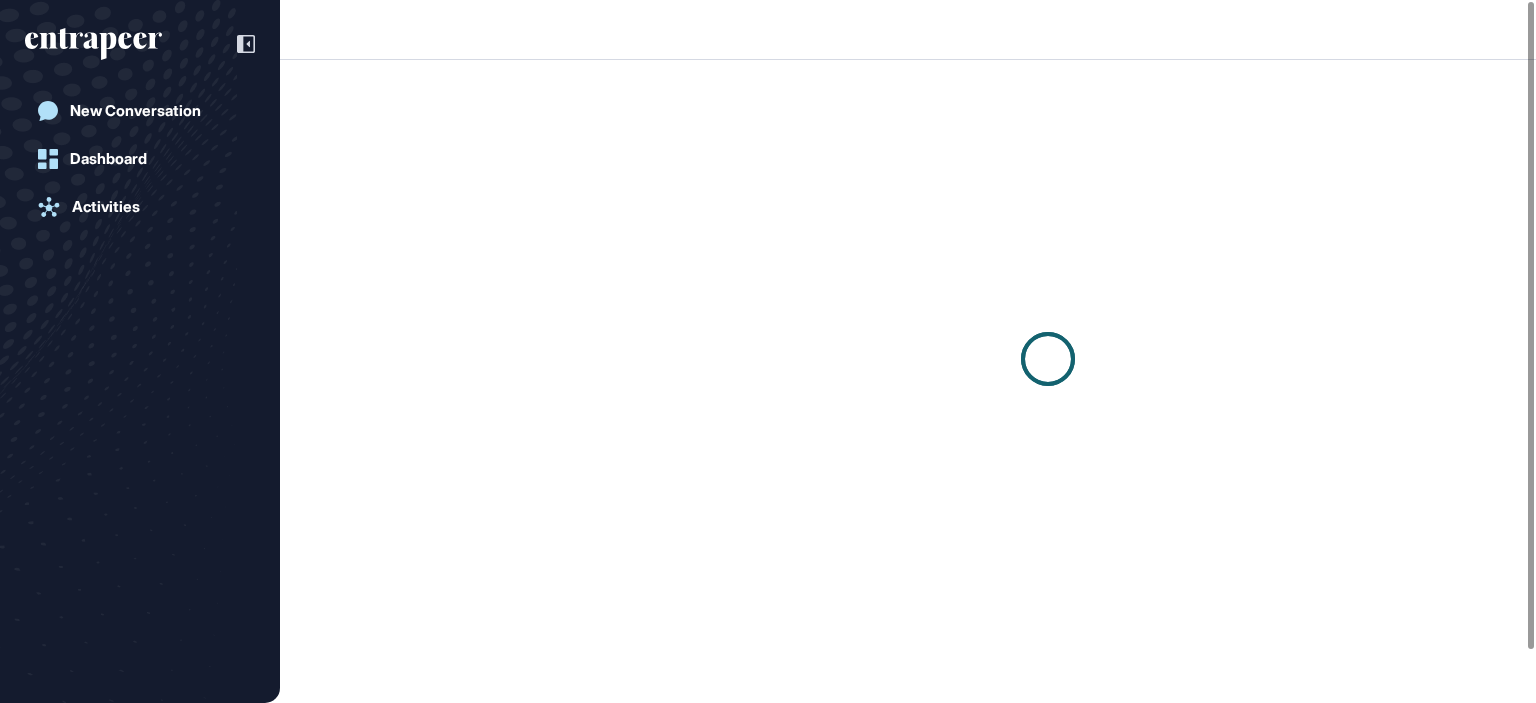 scroll, scrollTop: 703, scrollLeft: 1536, axis: both 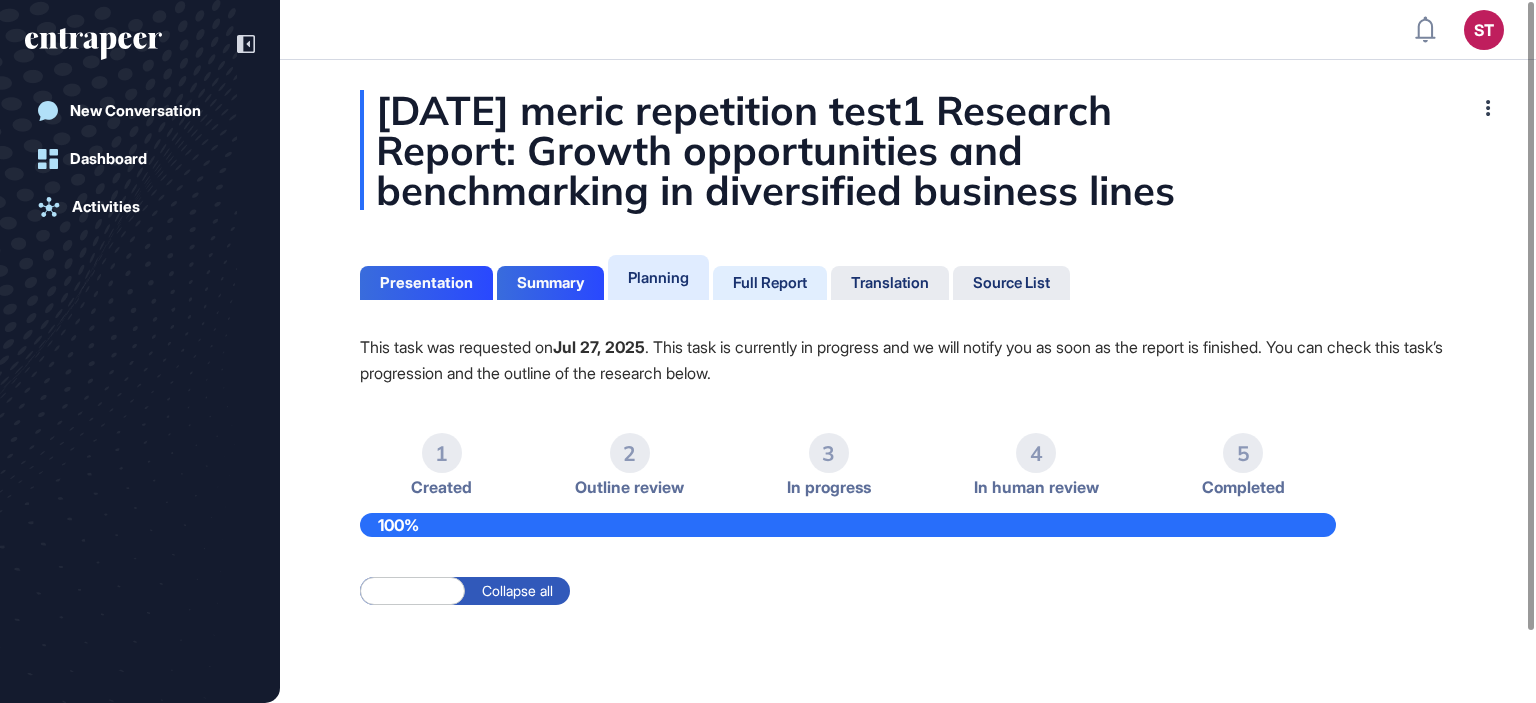 click on "Full Report" at bounding box center [770, 283] 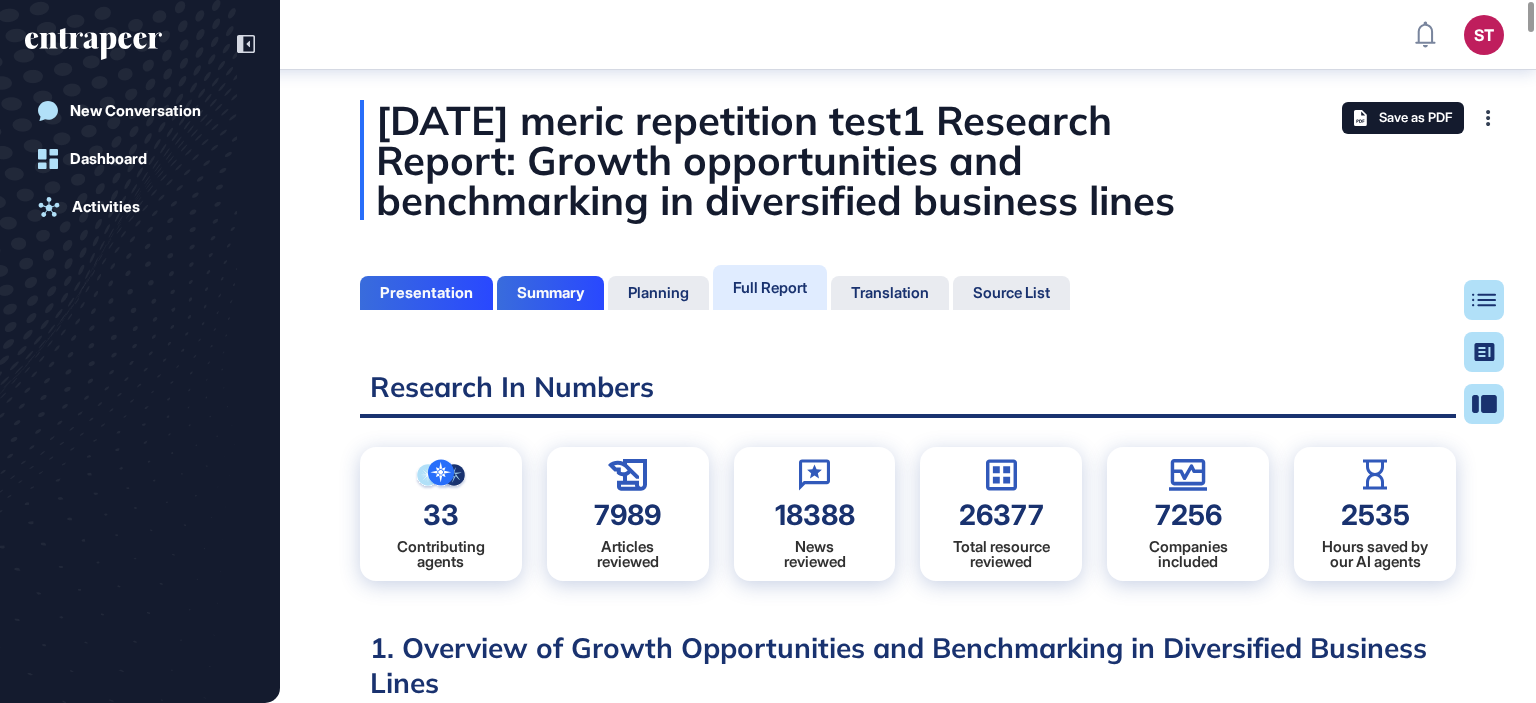 scroll, scrollTop: 9, scrollLeft: 0, axis: vertical 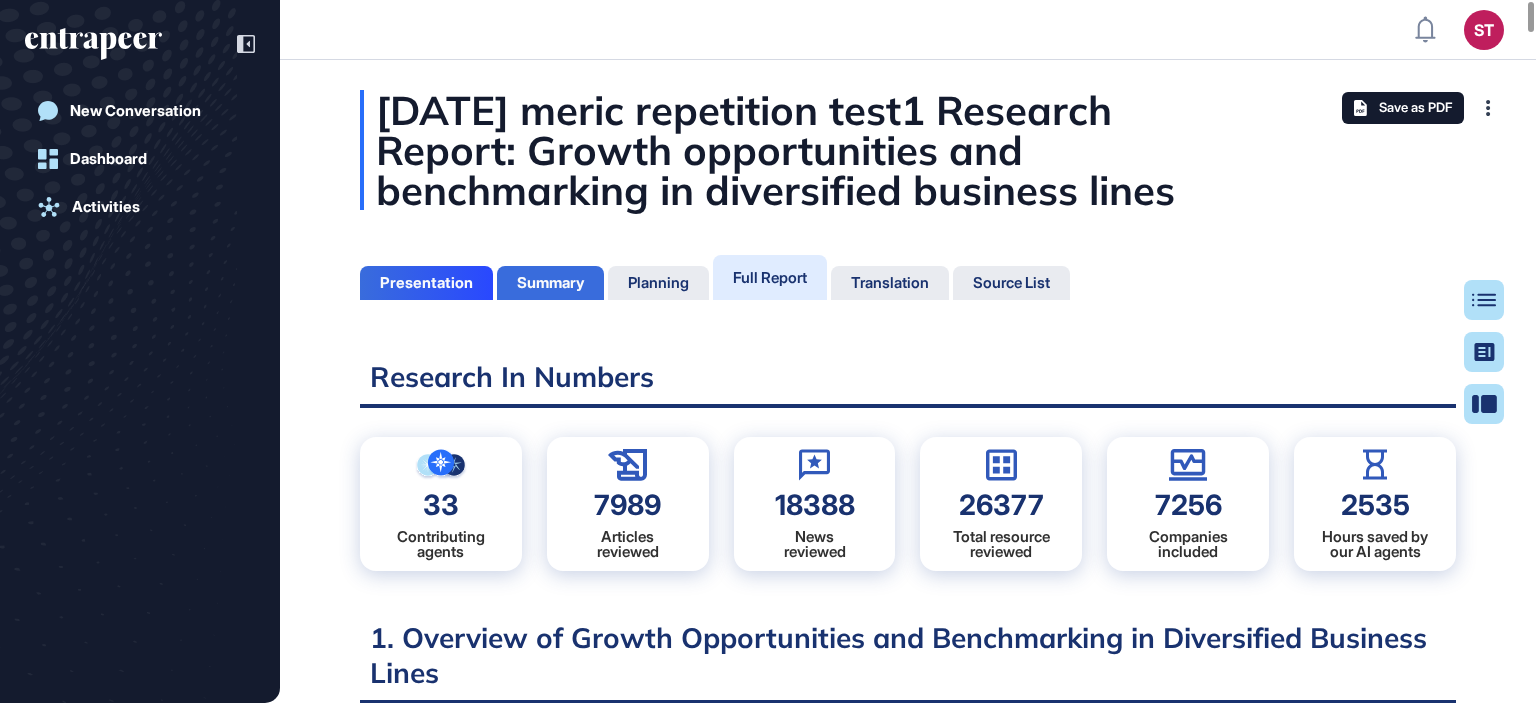 click on "Summary" at bounding box center [550, 283] 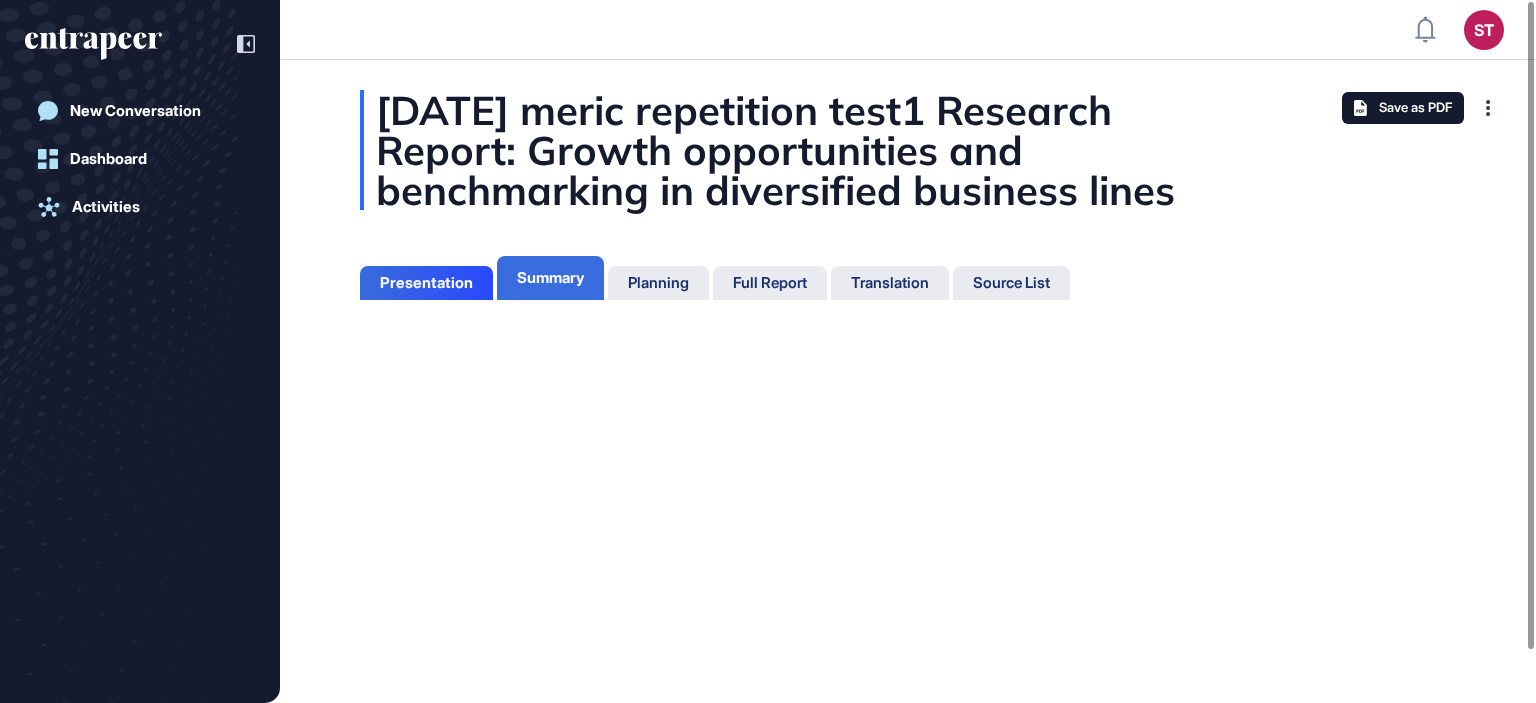 scroll, scrollTop: 603, scrollLeft: 5, axis: both 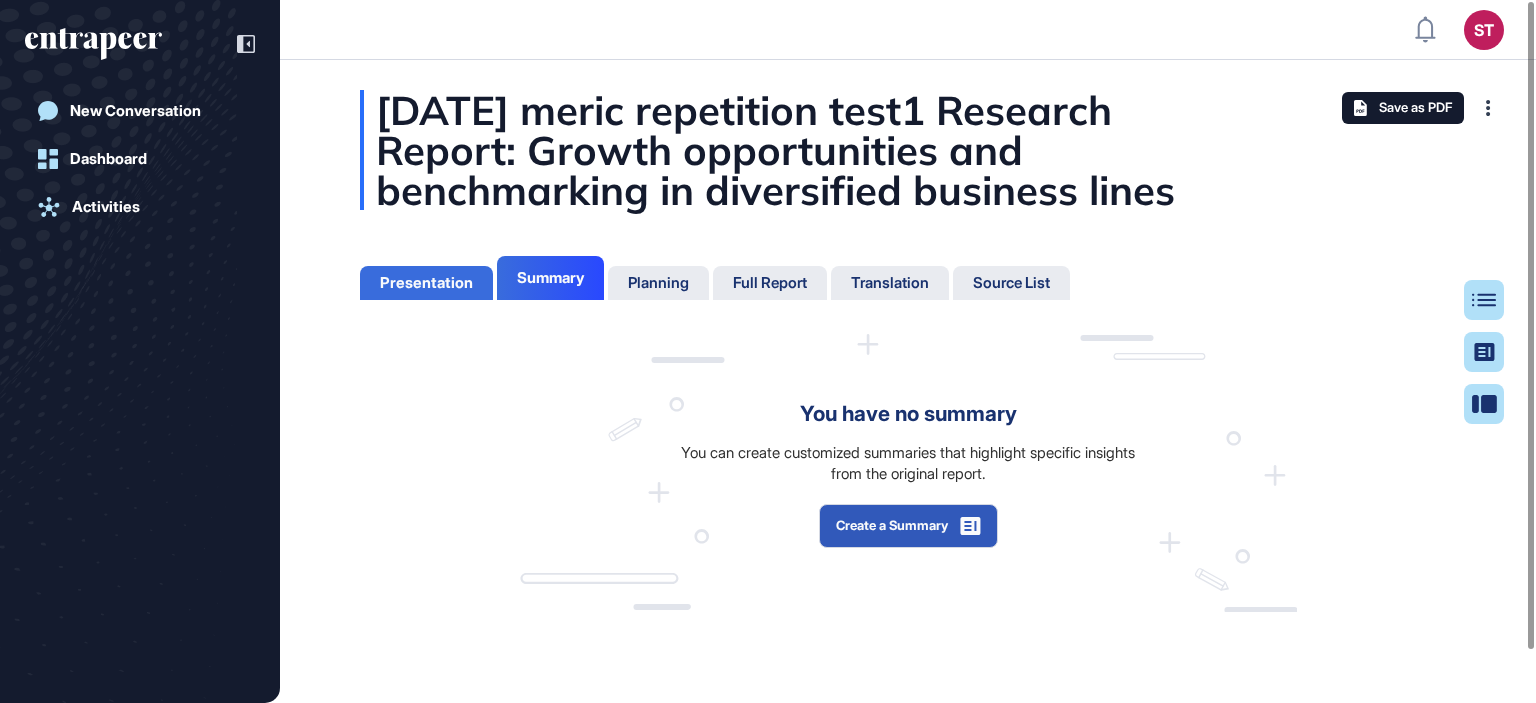 click on "Presentation" at bounding box center [426, 283] 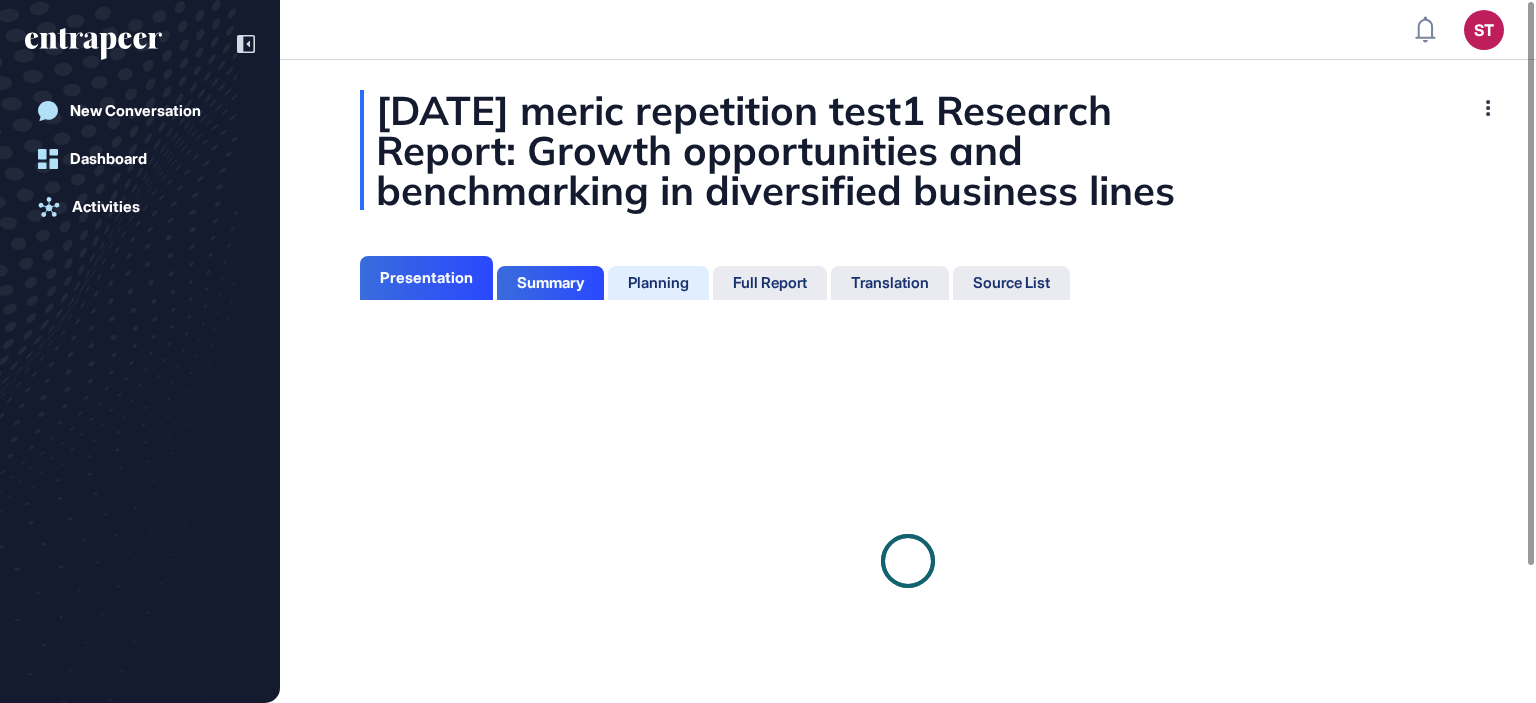 scroll, scrollTop: 603, scrollLeft: 5, axis: both 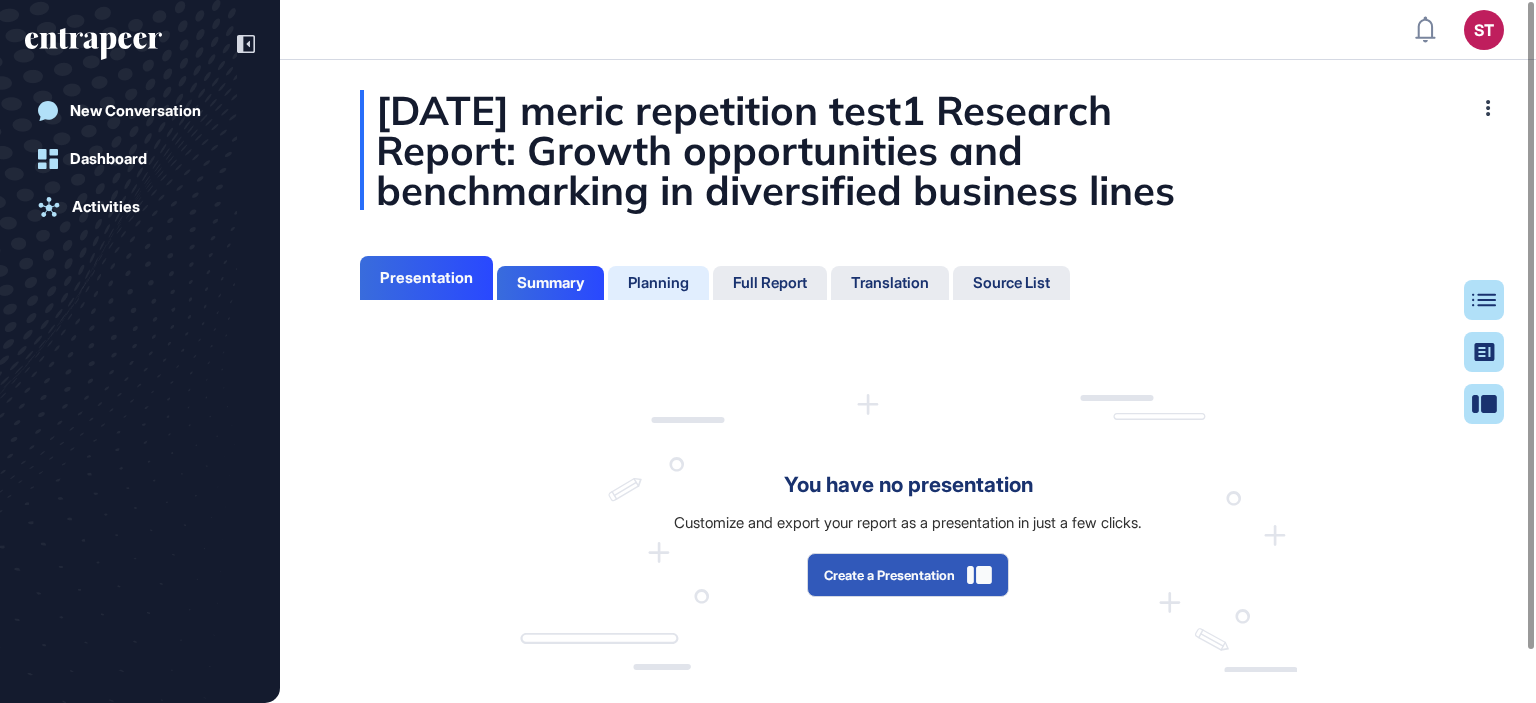 click on "Planning" 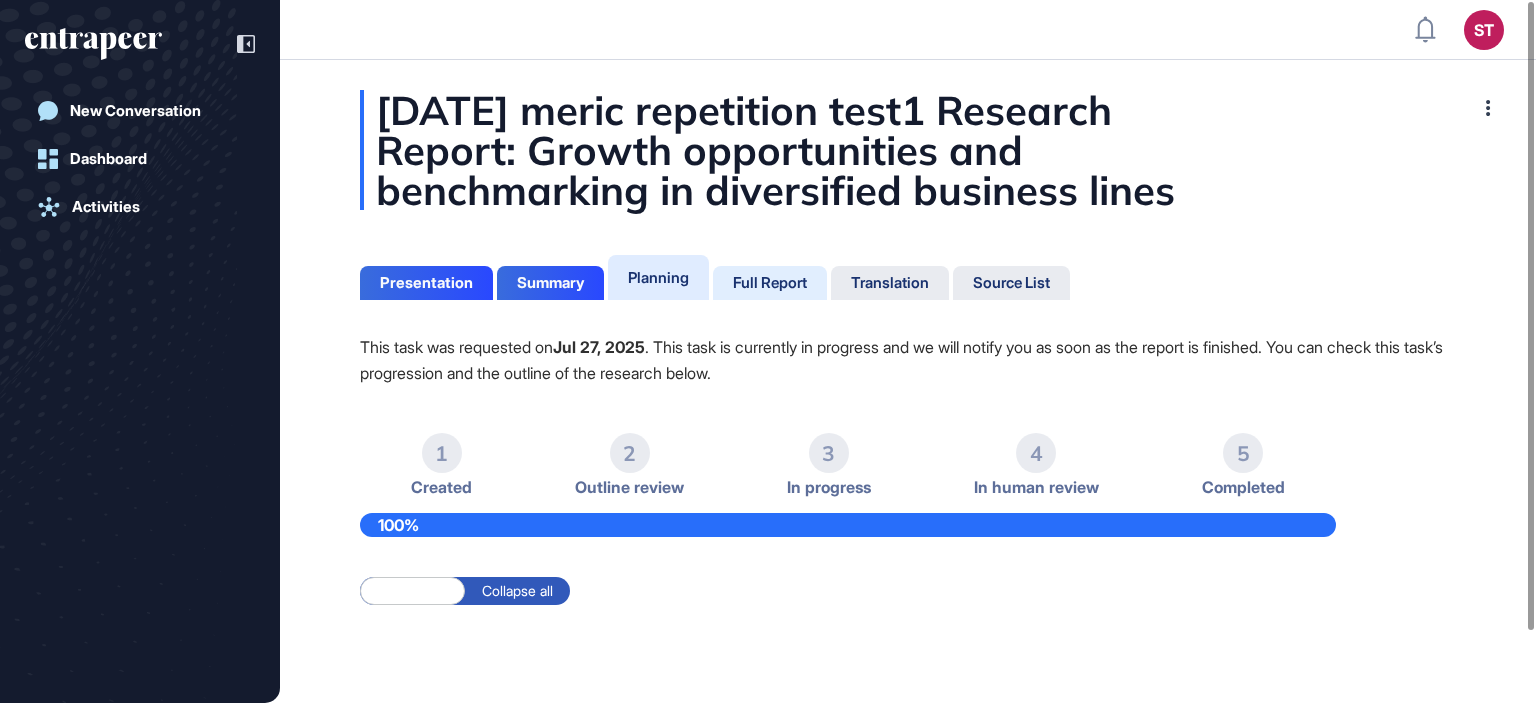 click on "Full Report" at bounding box center [770, 283] 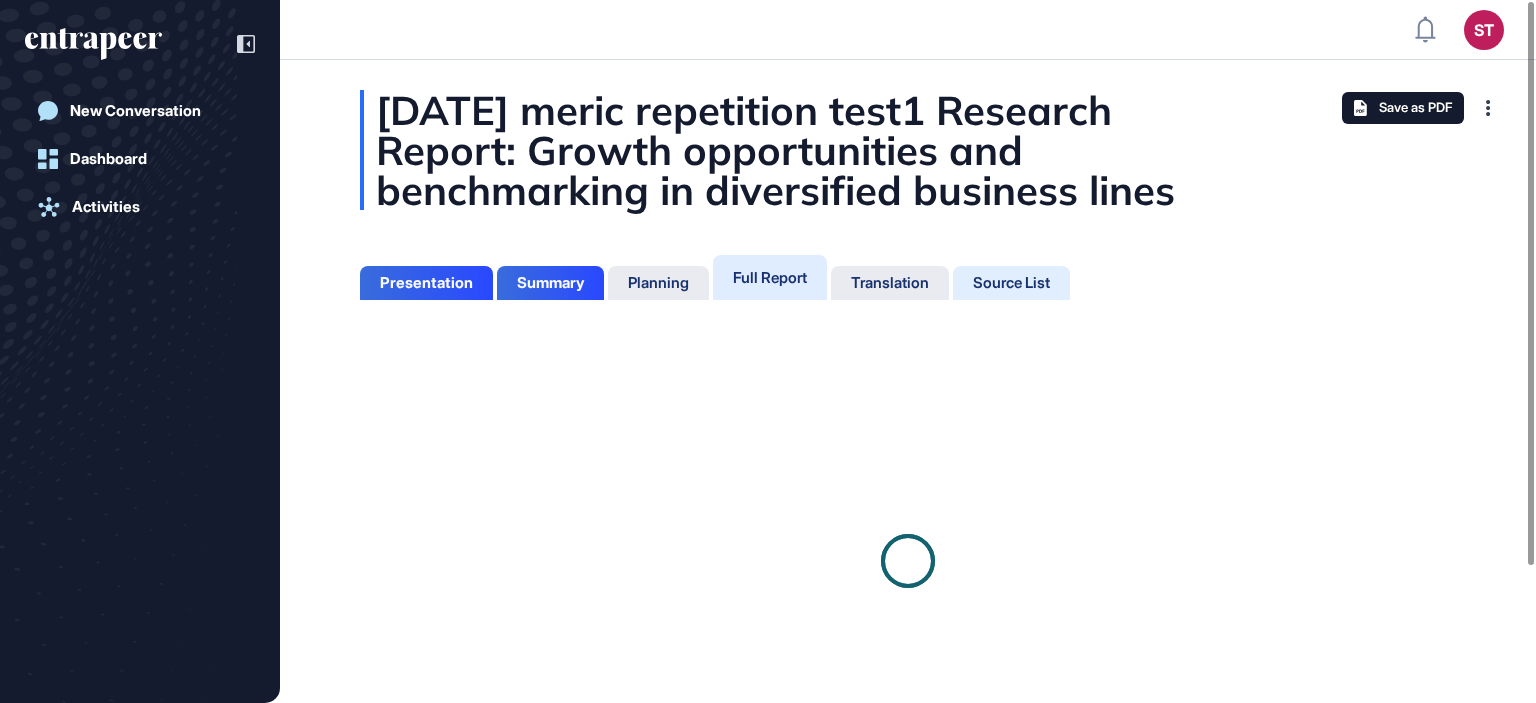 click on "Source List" 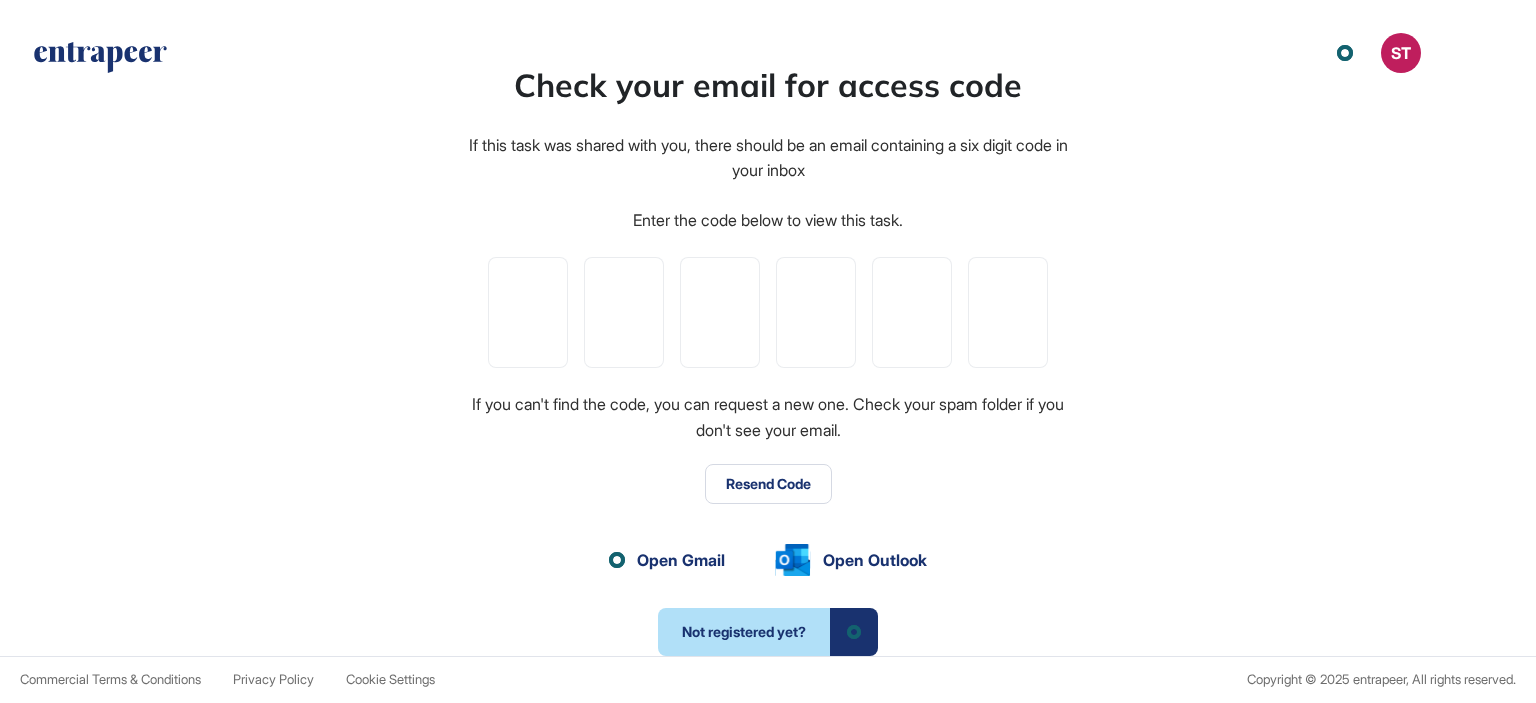 scroll, scrollTop: 0, scrollLeft: 0, axis: both 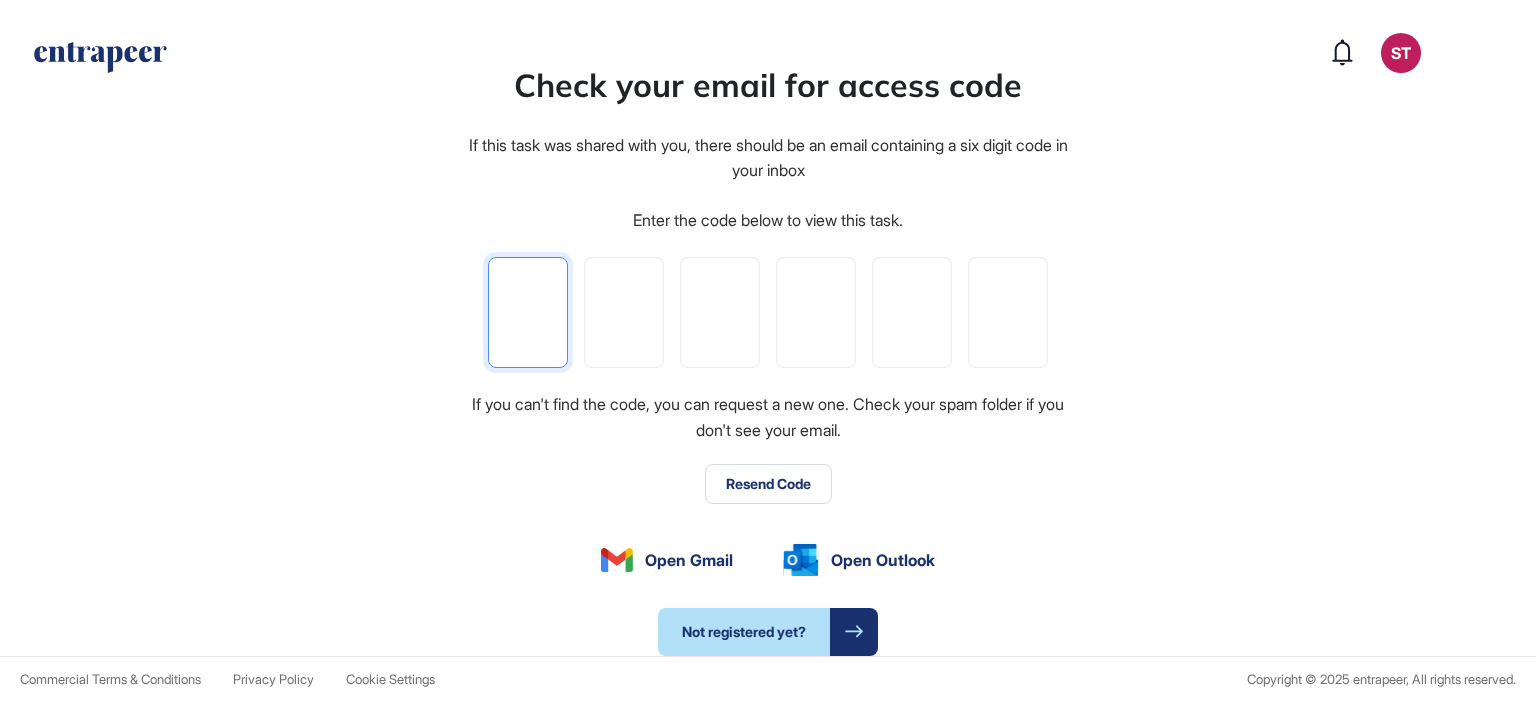 type on "*" 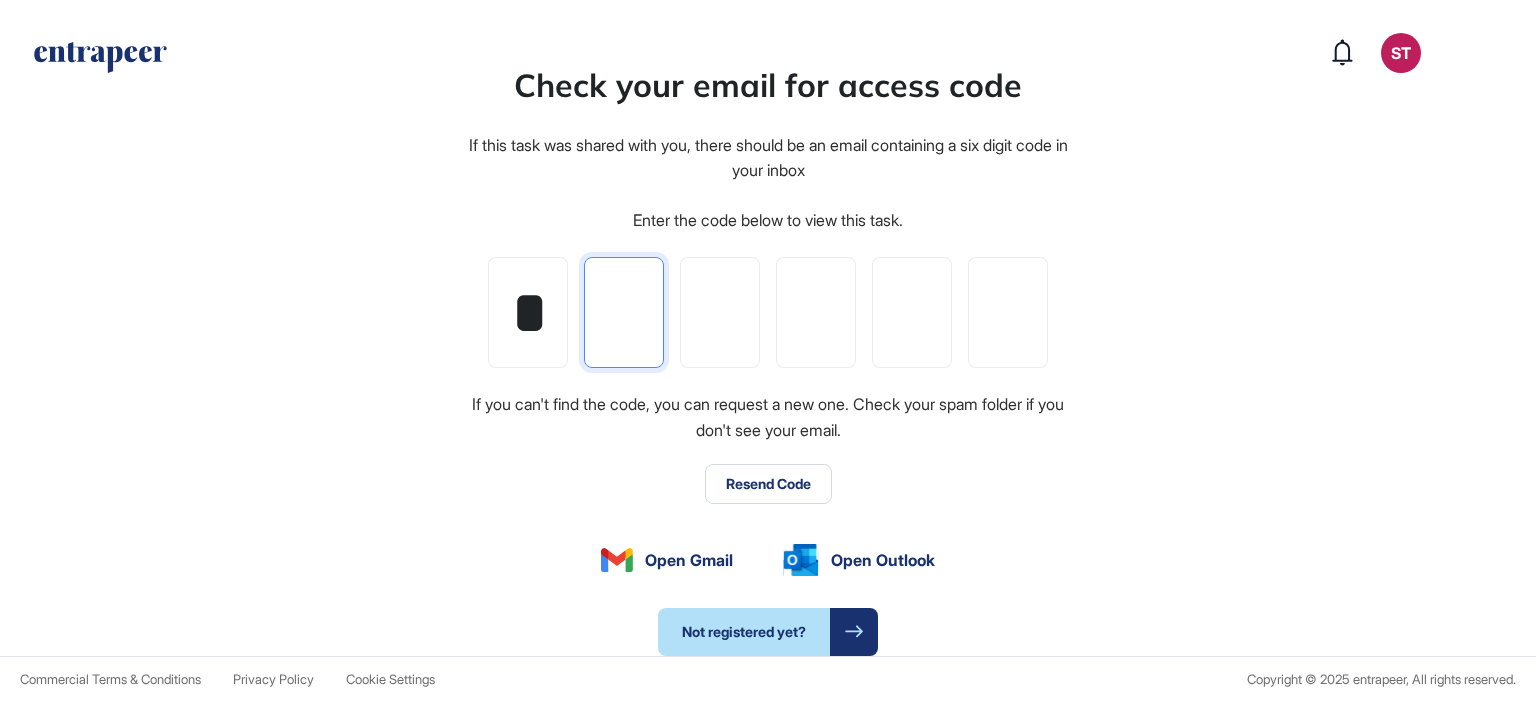 type on "*" 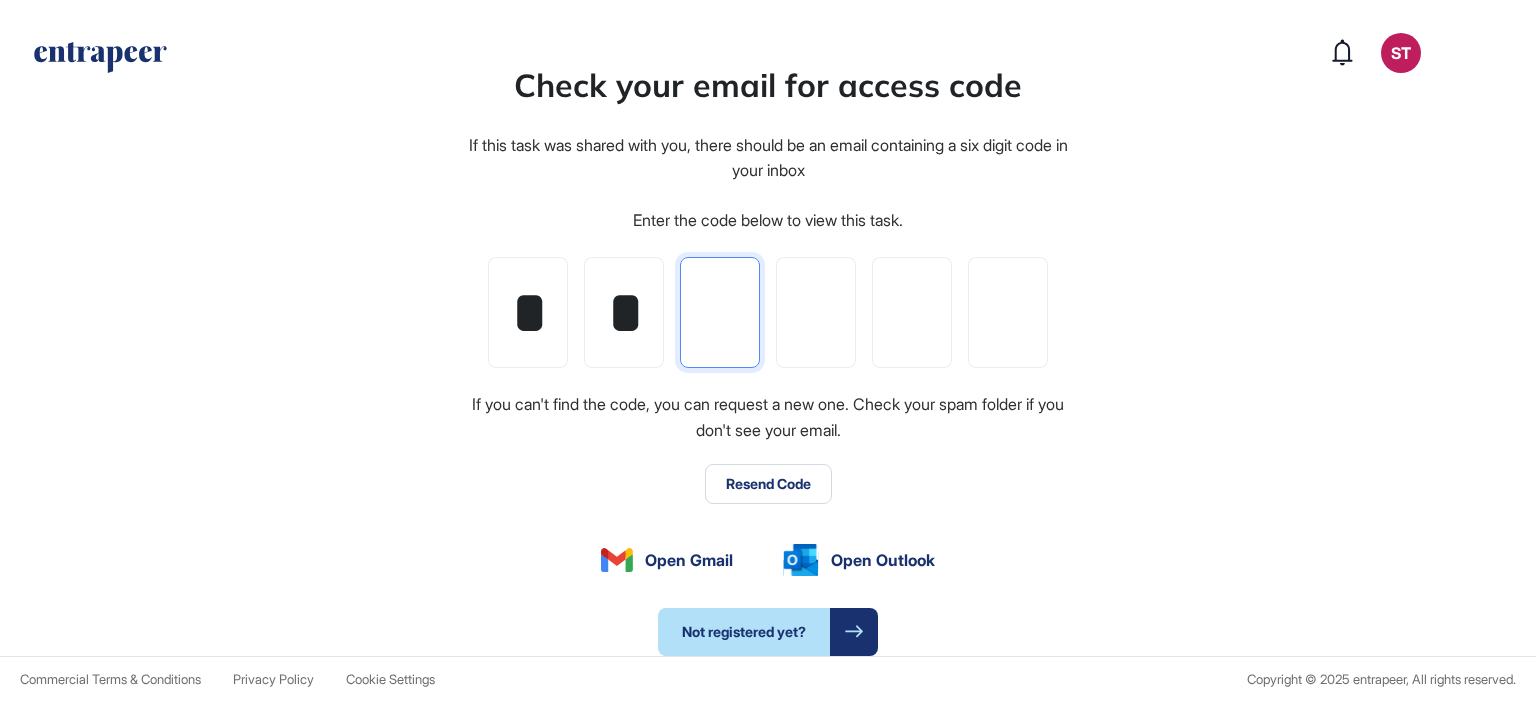 type on "*" 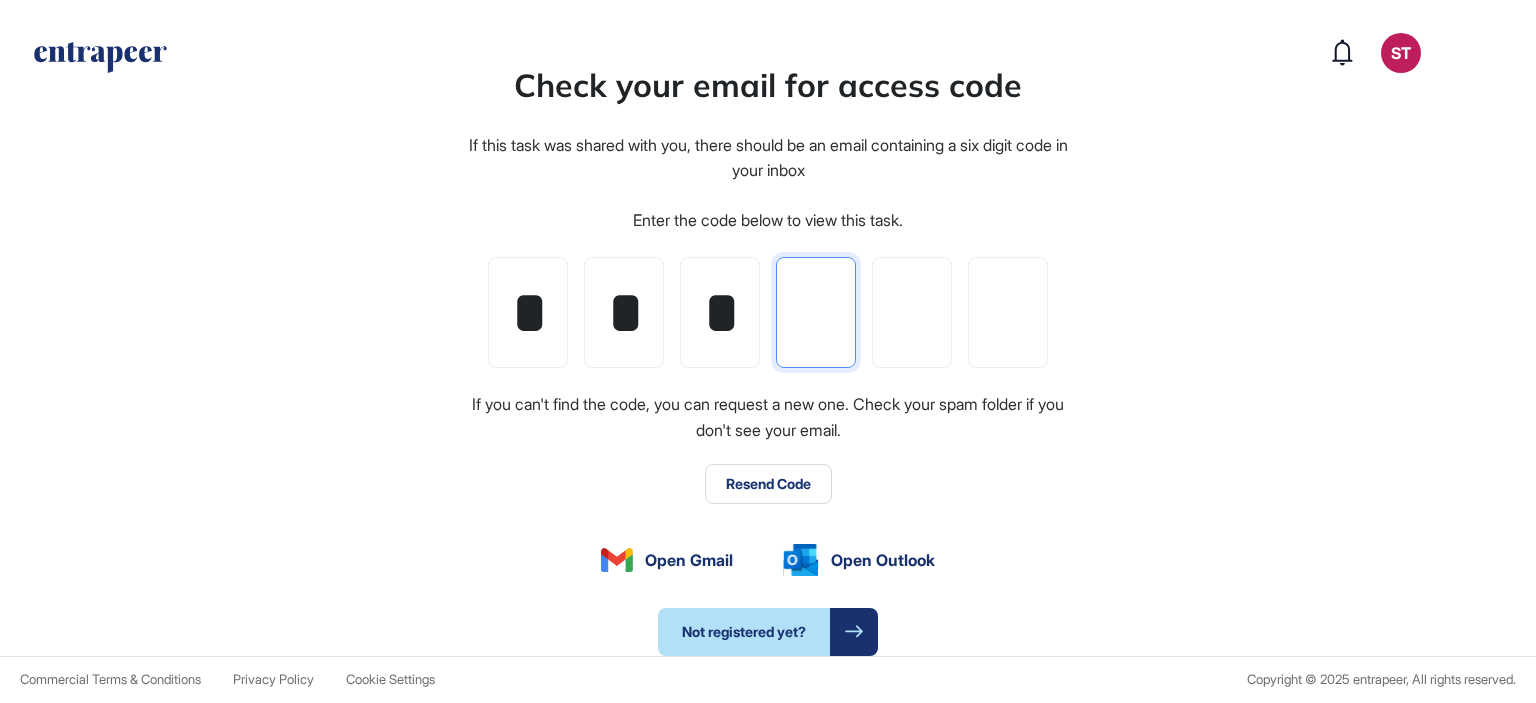 type on "*" 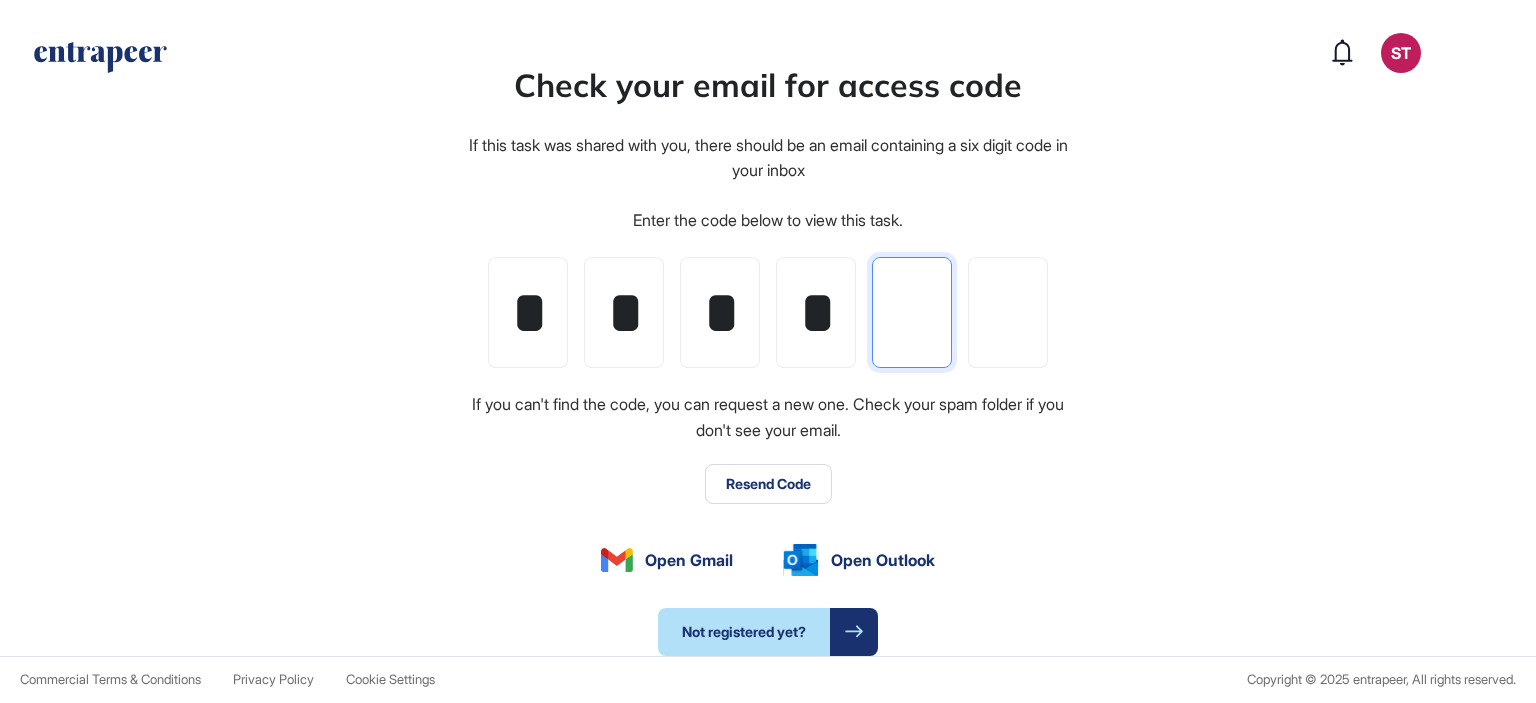 type on "*" 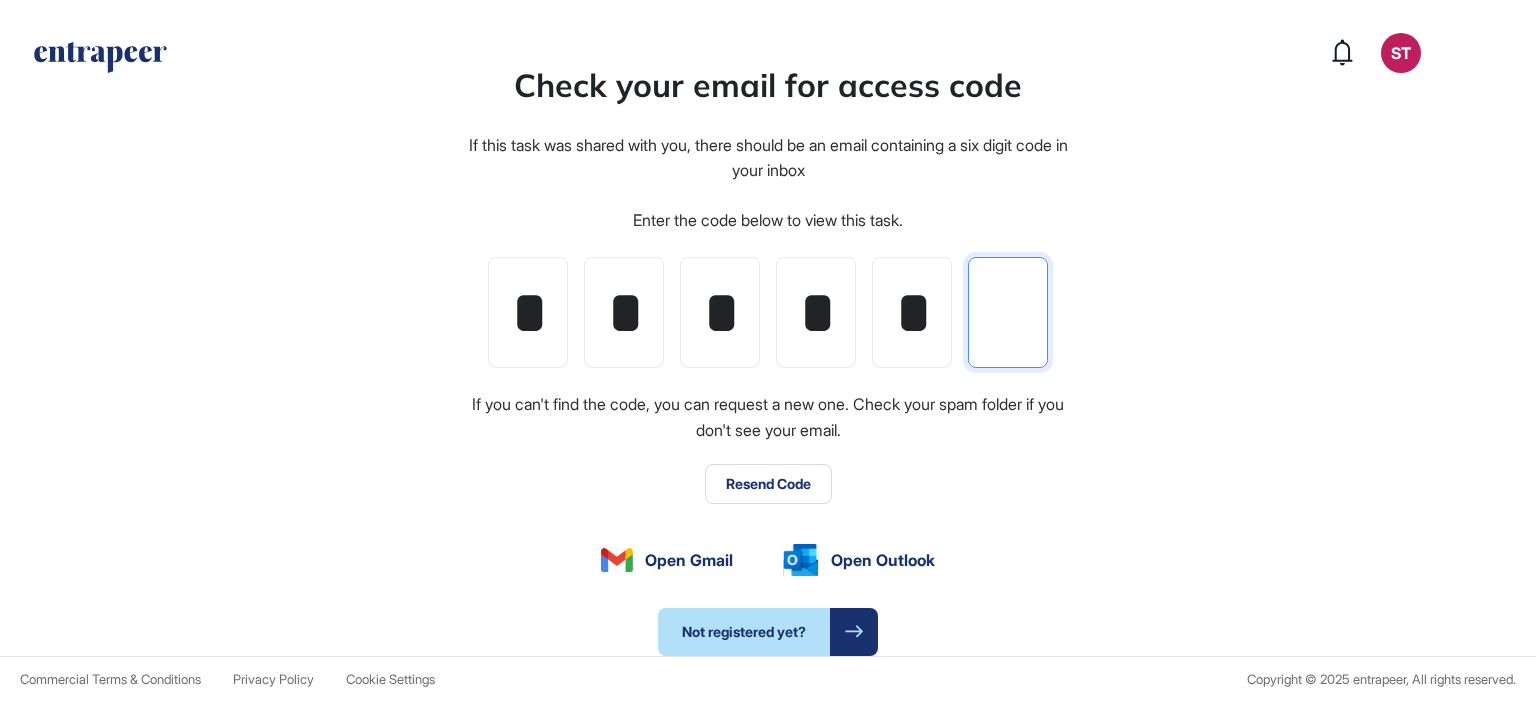 type on "*" 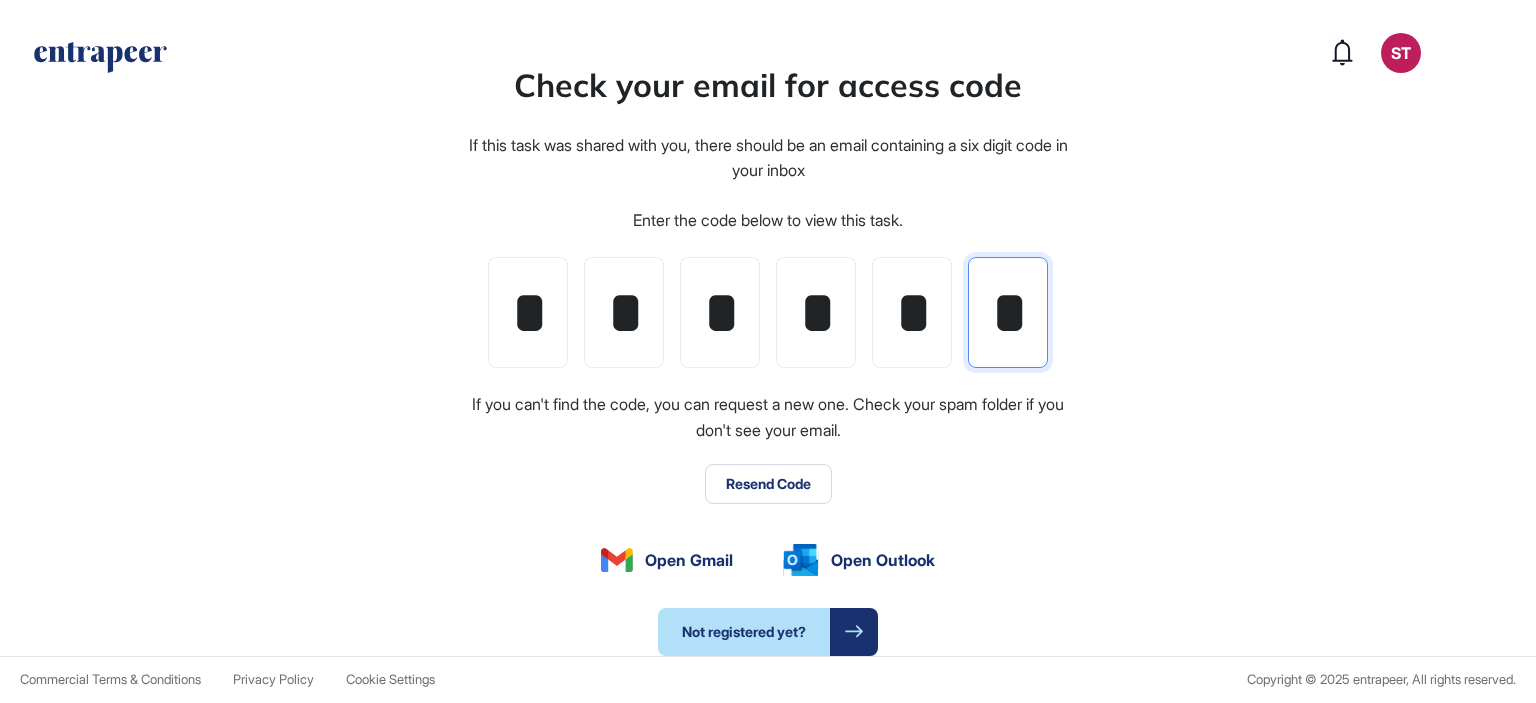 scroll, scrollTop: 0, scrollLeft: 1, axis: horizontal 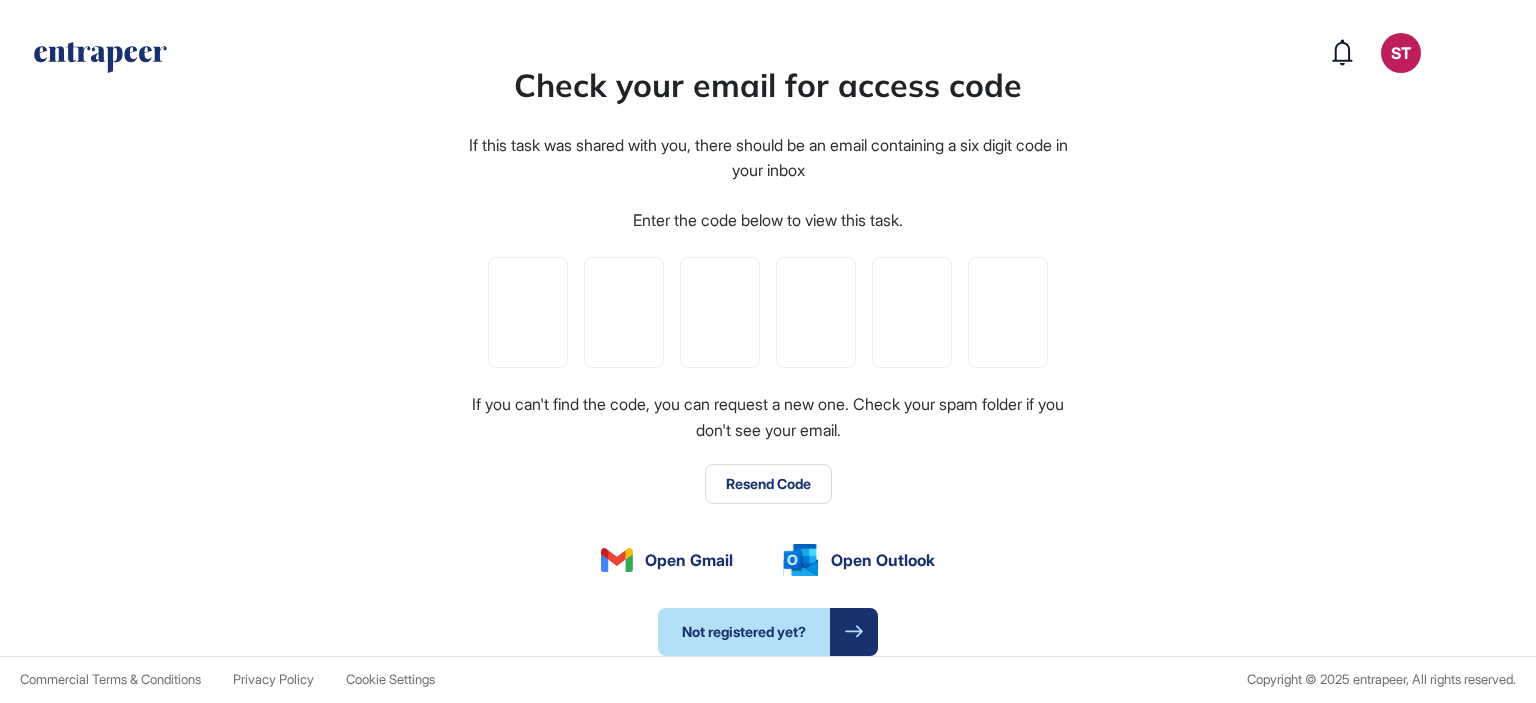 type on "*" 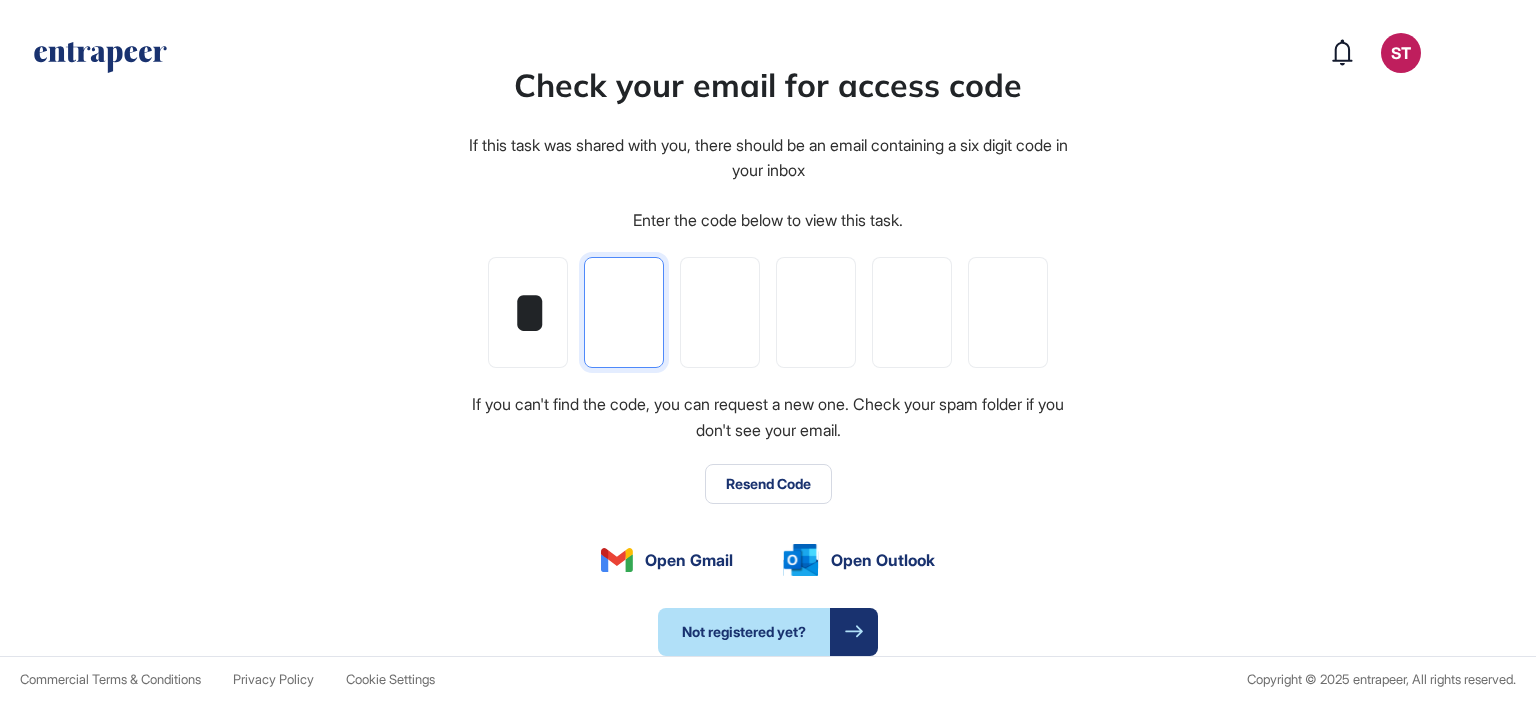 type on "*" 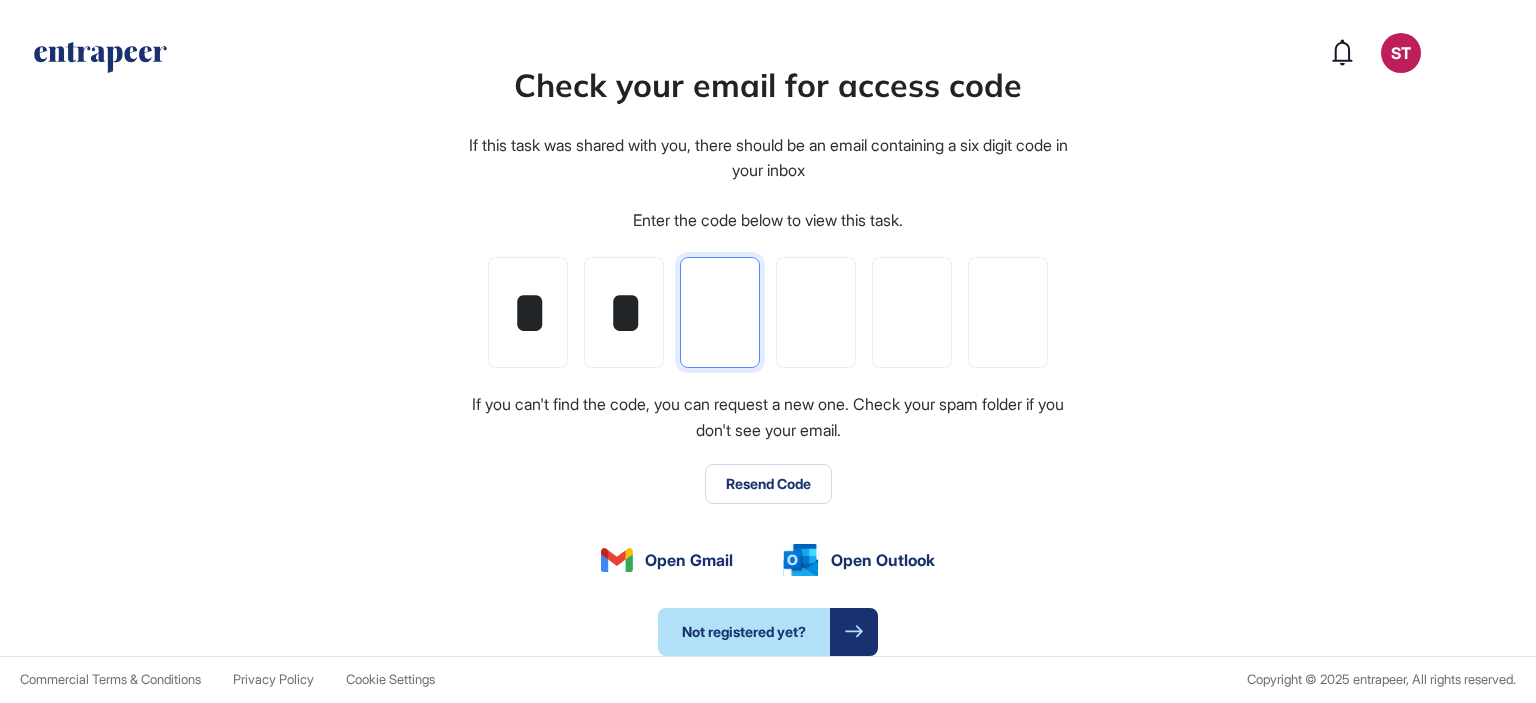 type on "*" 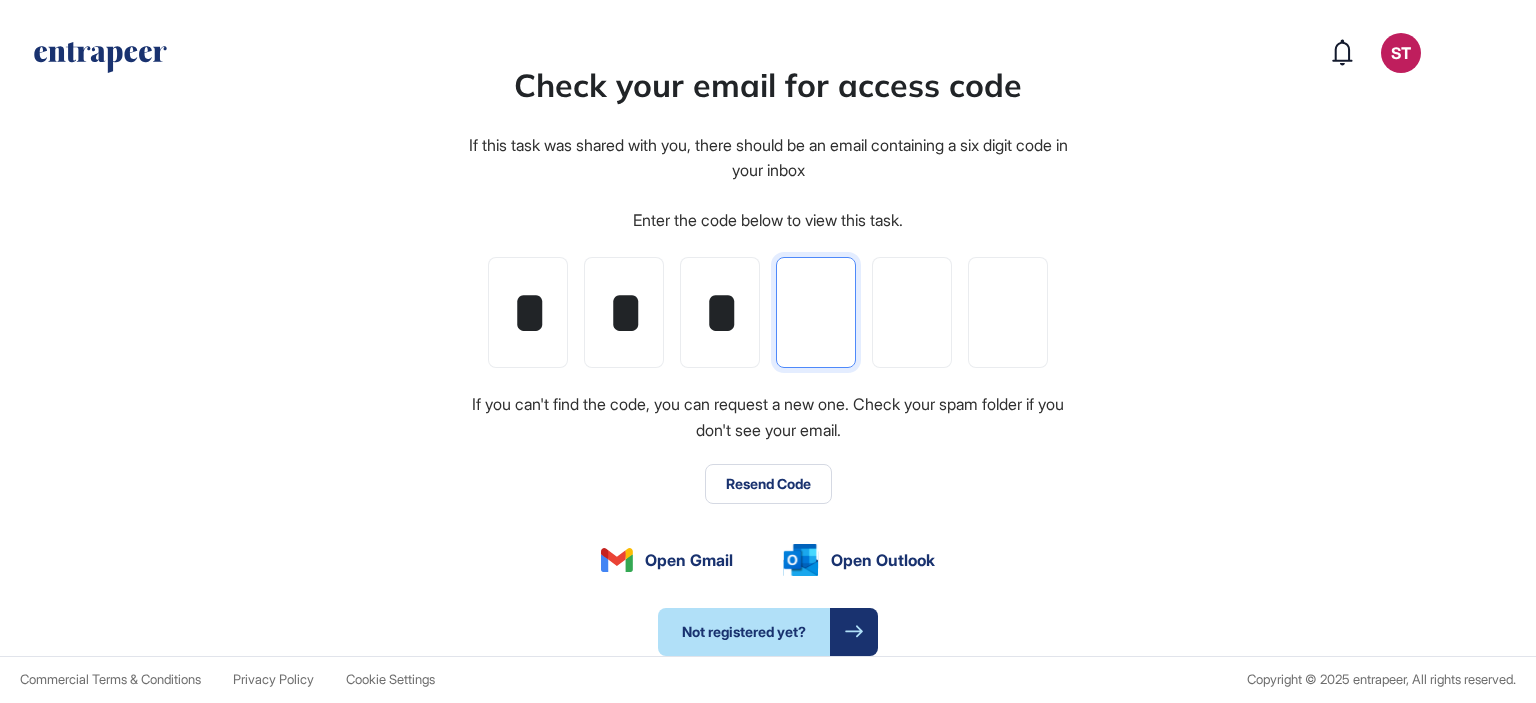 type on "*" 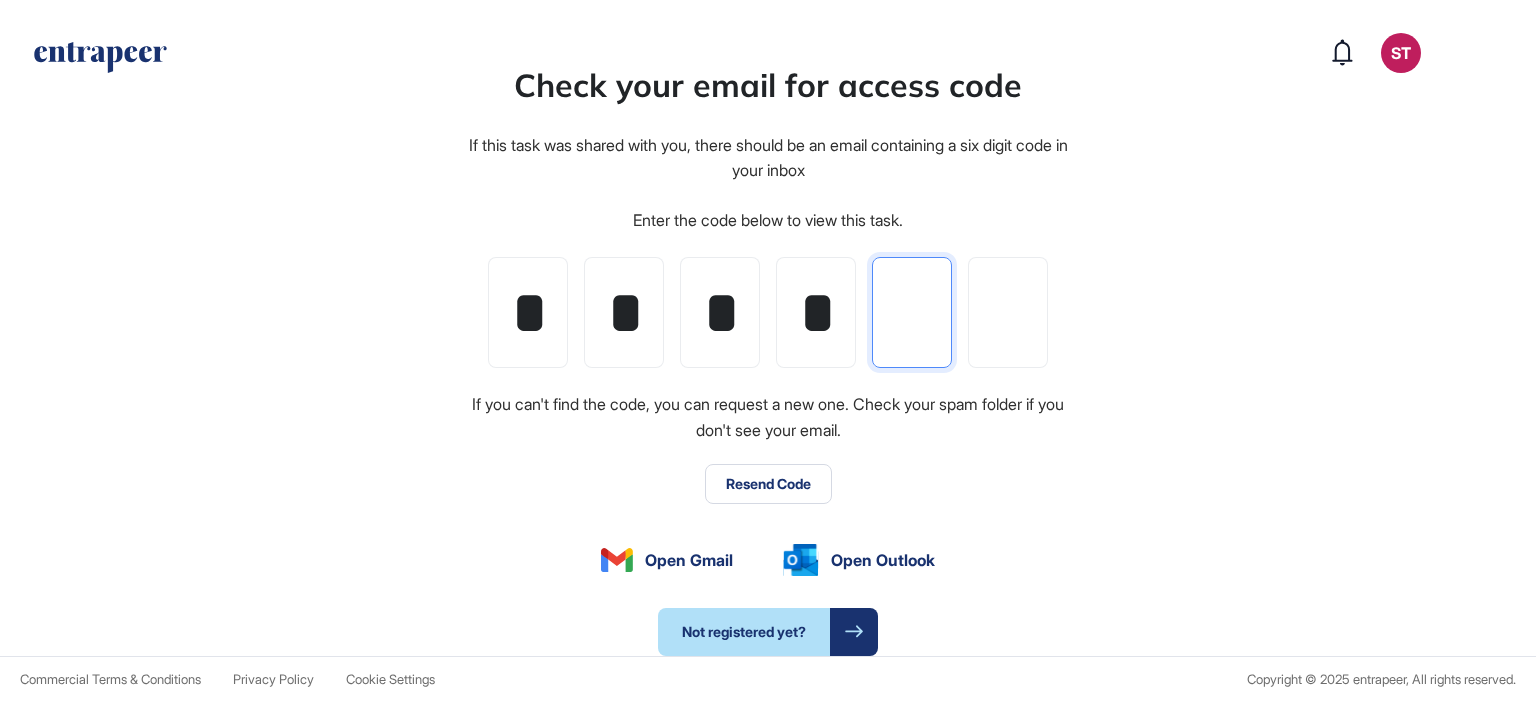 type on "*" 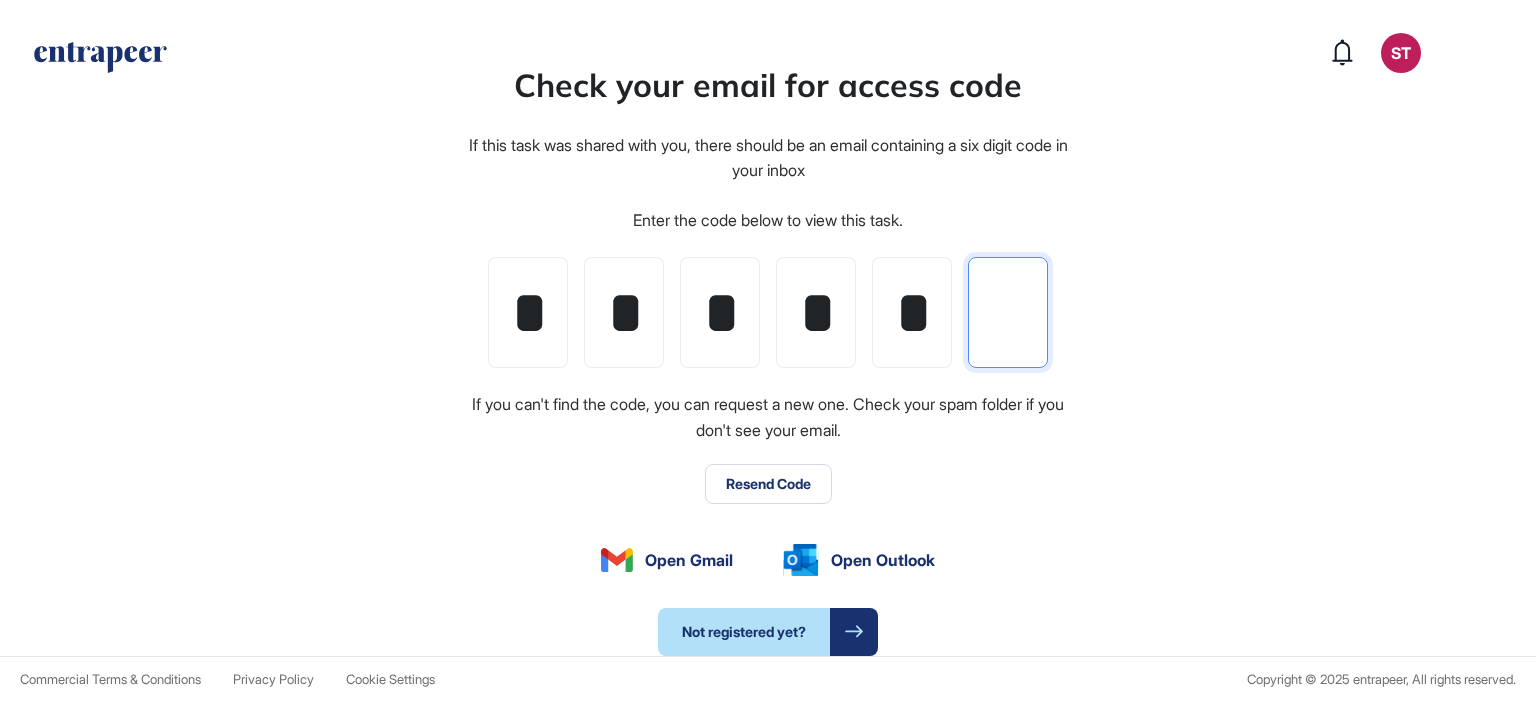 type on "*" 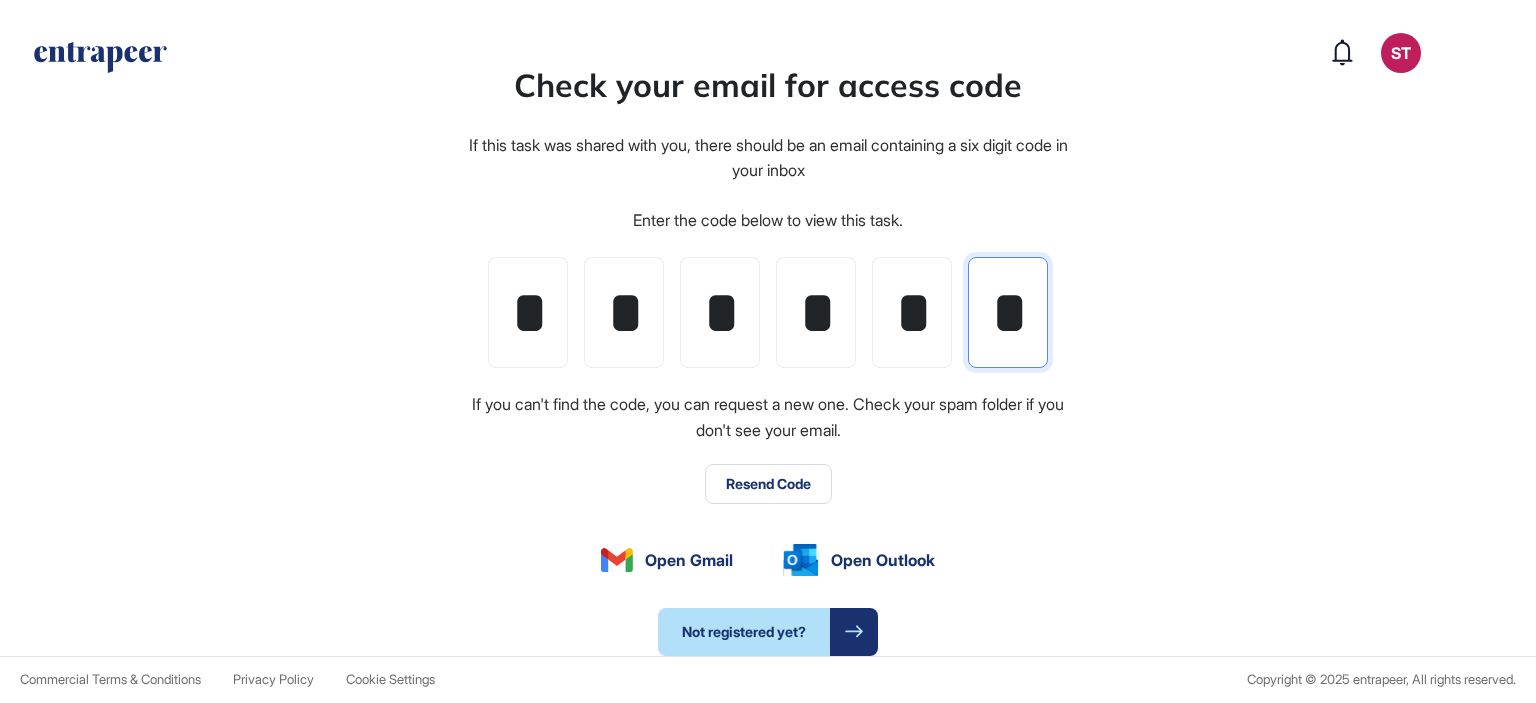 scroll, scrollTop: 0, scrollLeft: 4, axis: horizontal 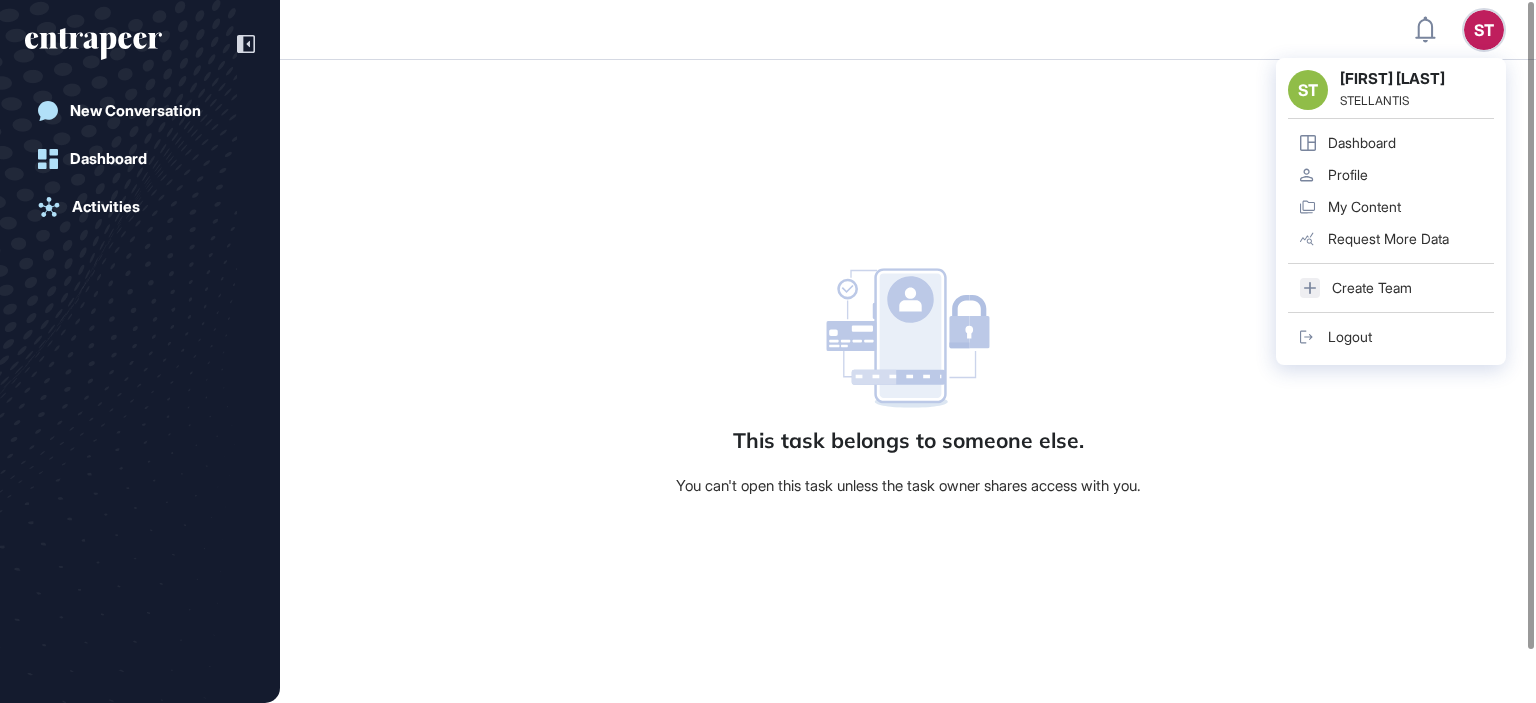 click on "ST" at bounding box center (1484, 30) 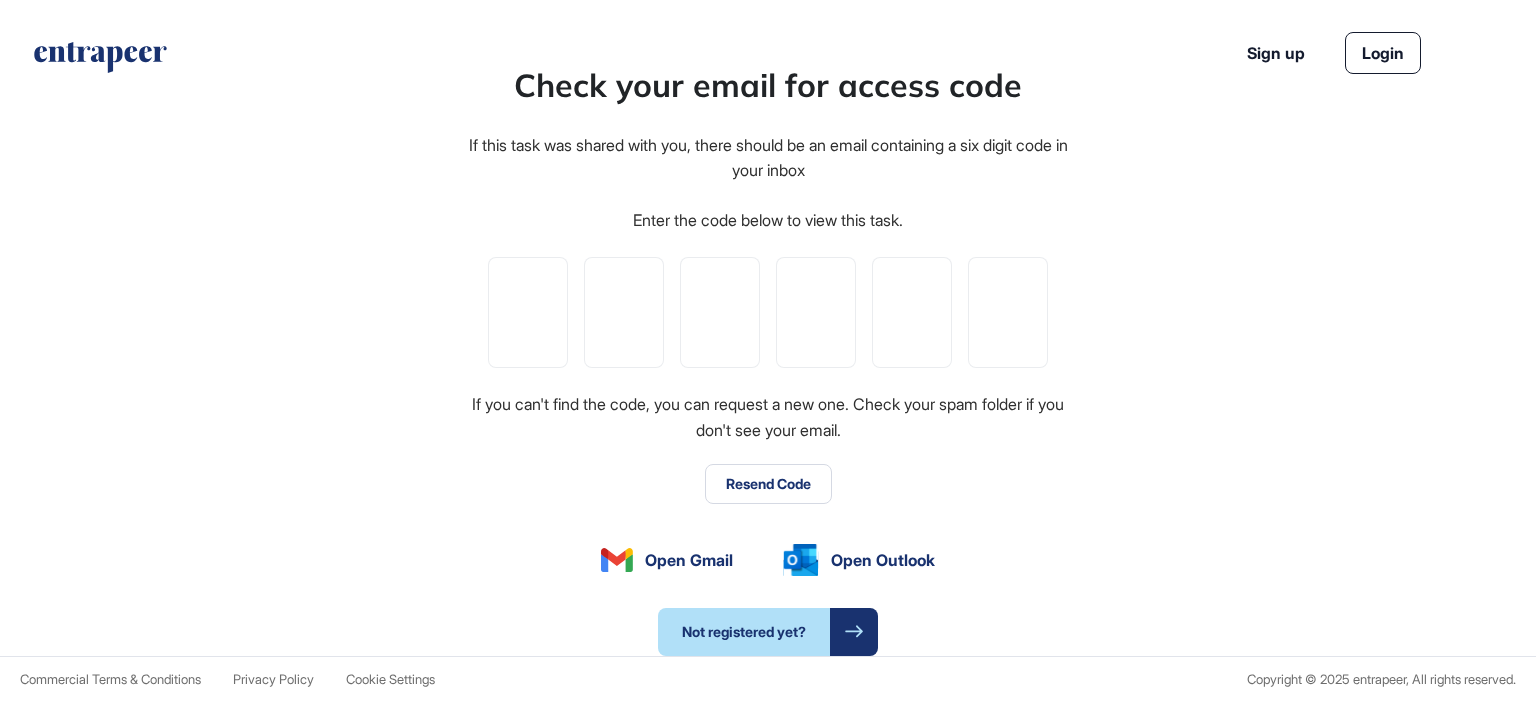 scroll, scrollTop: 0, scrollLeft: 0, axis: both 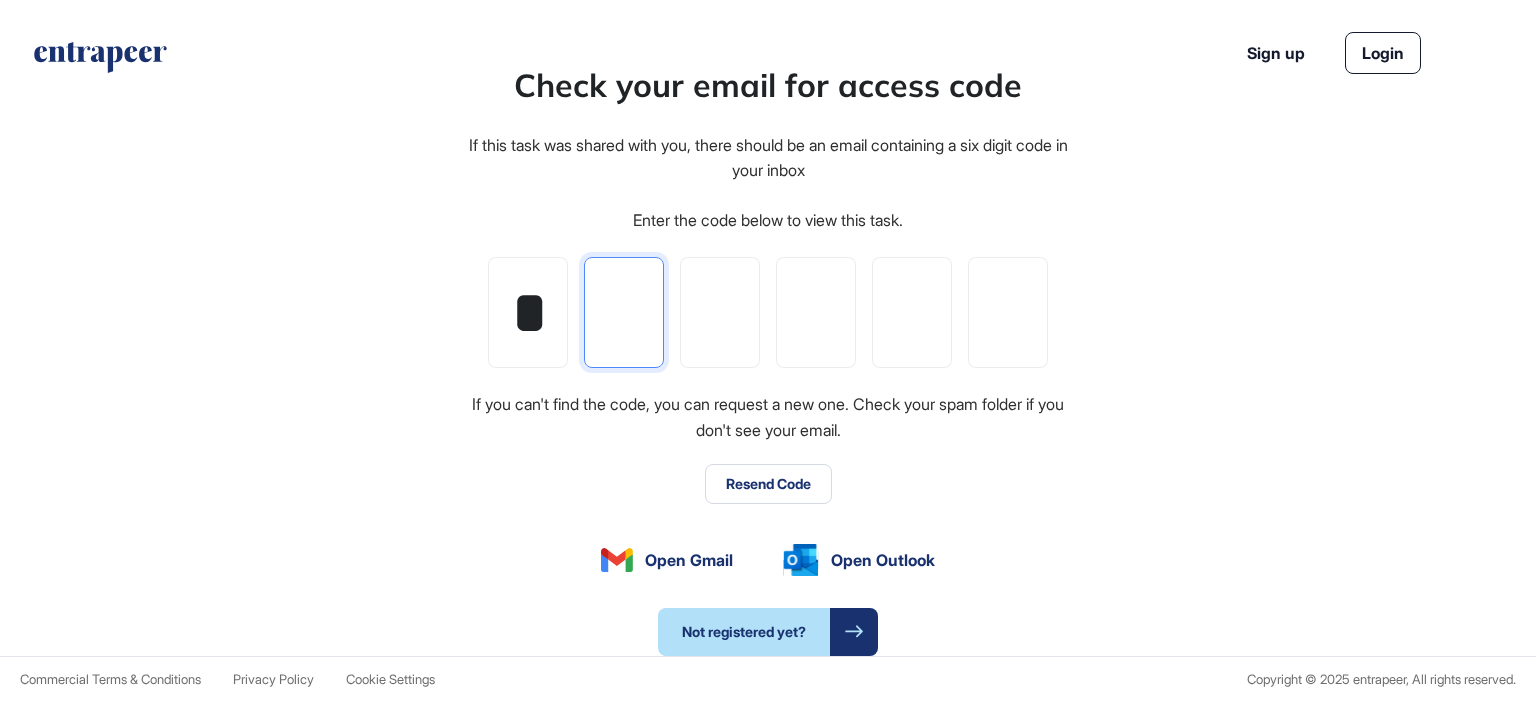 type on "*" 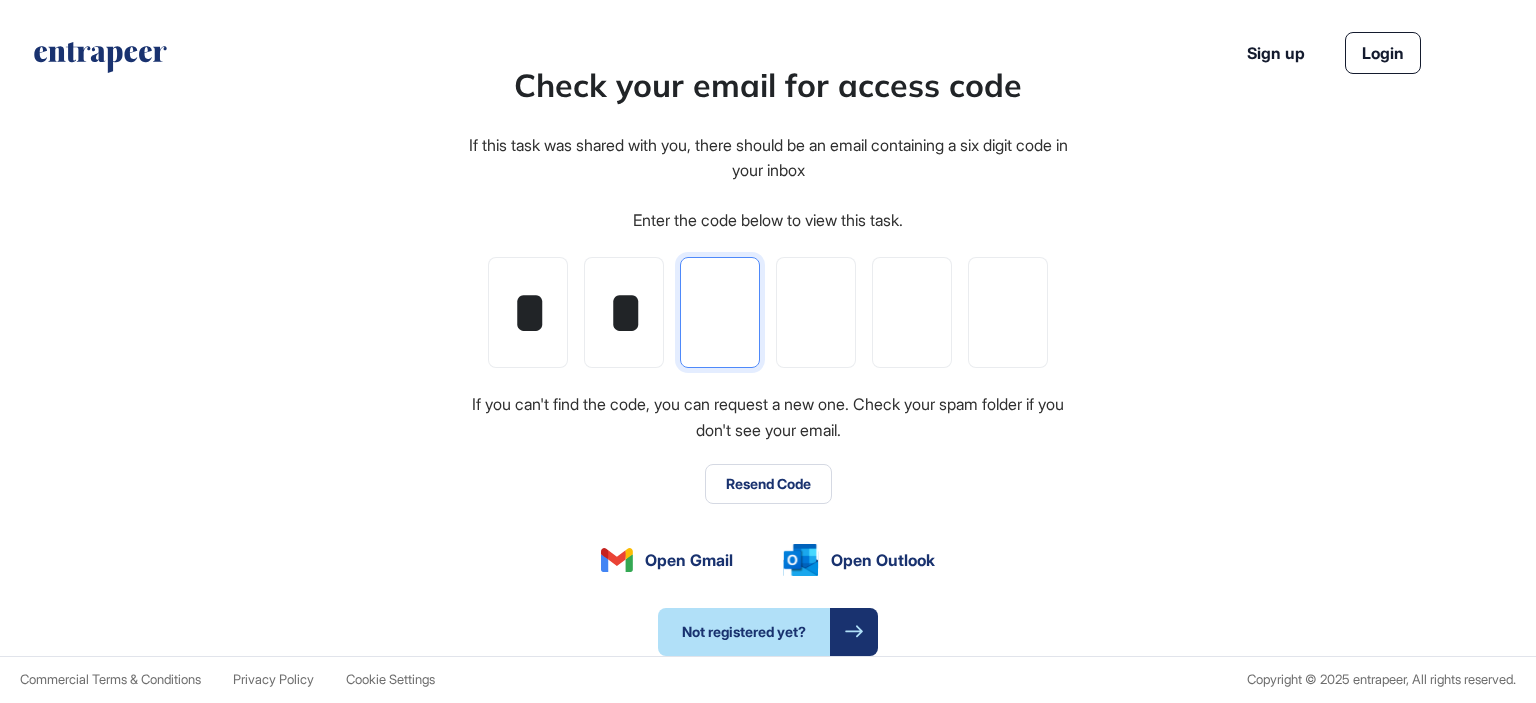type on "*" 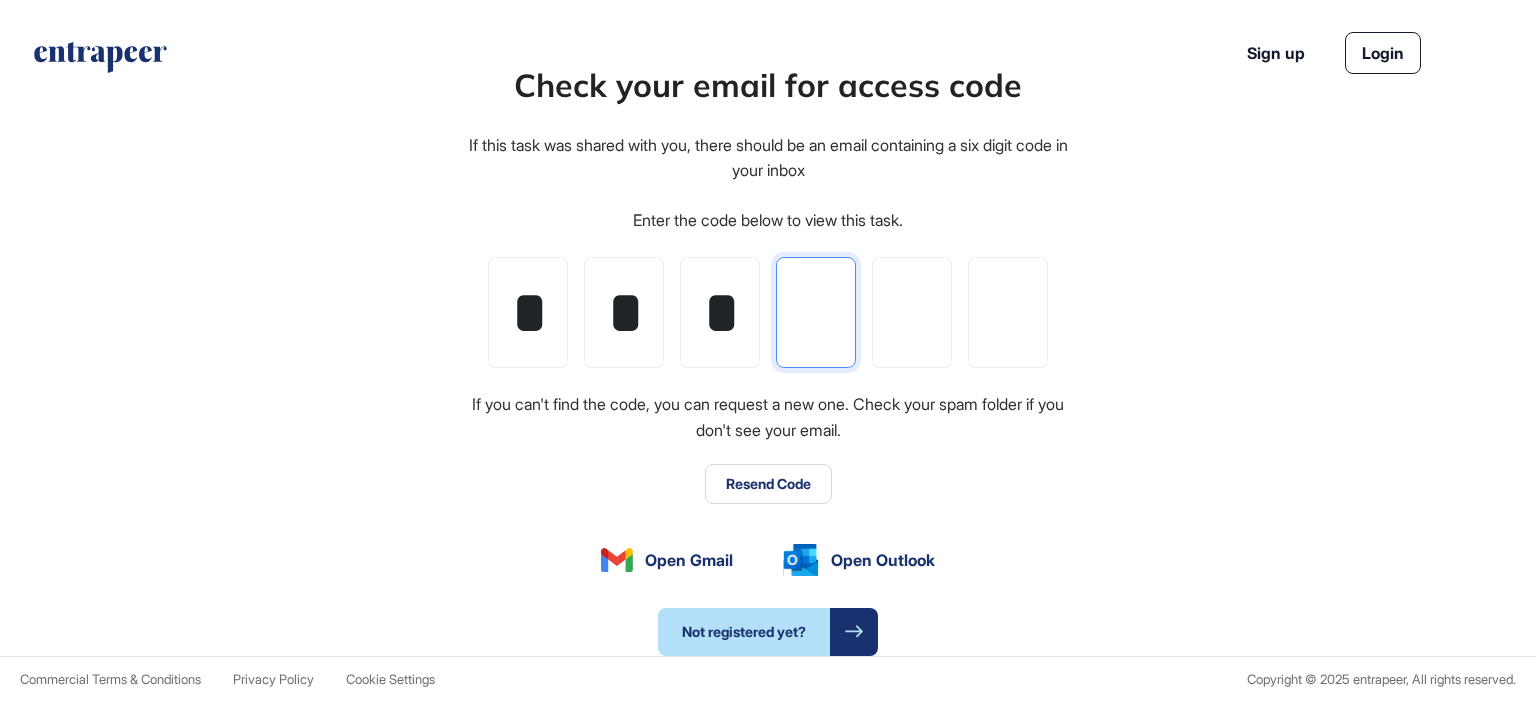 type on "*" 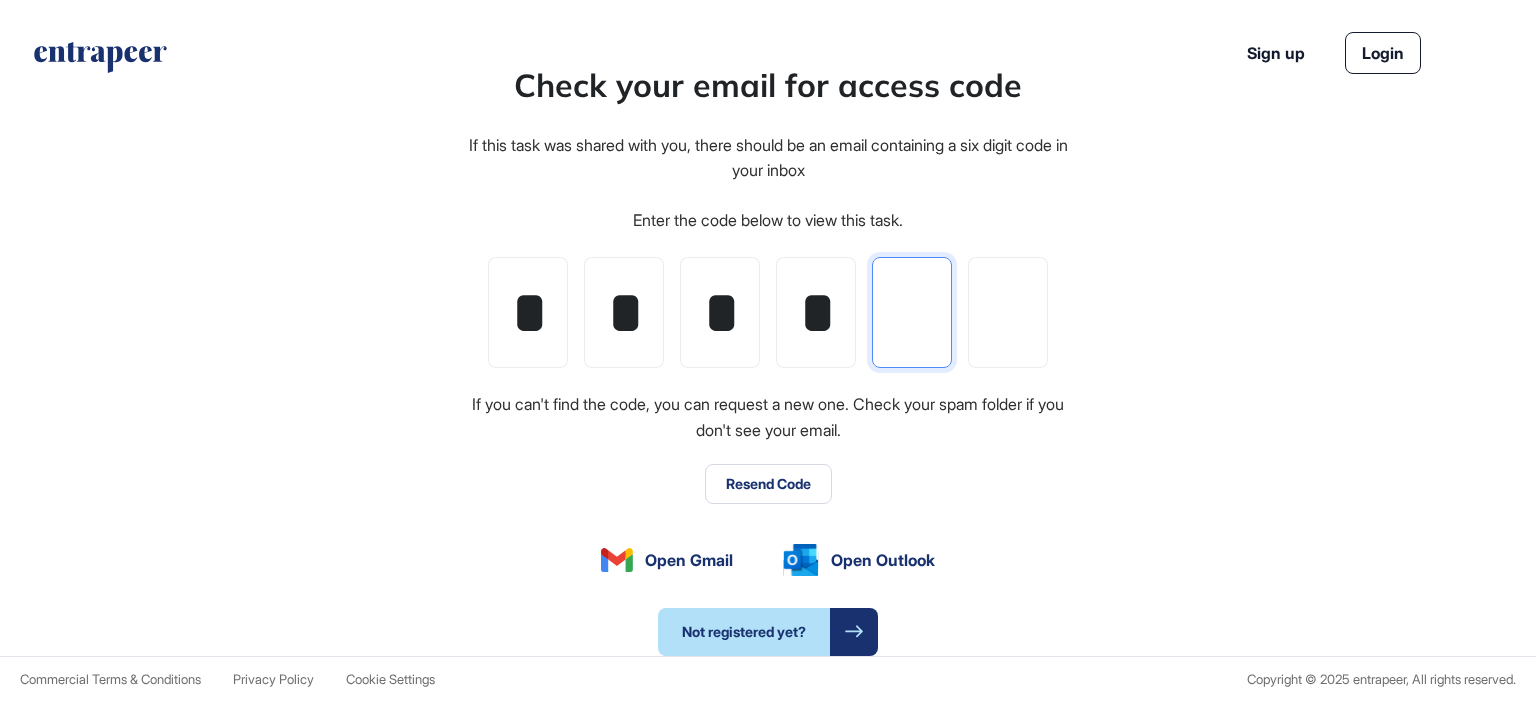 type on "*" 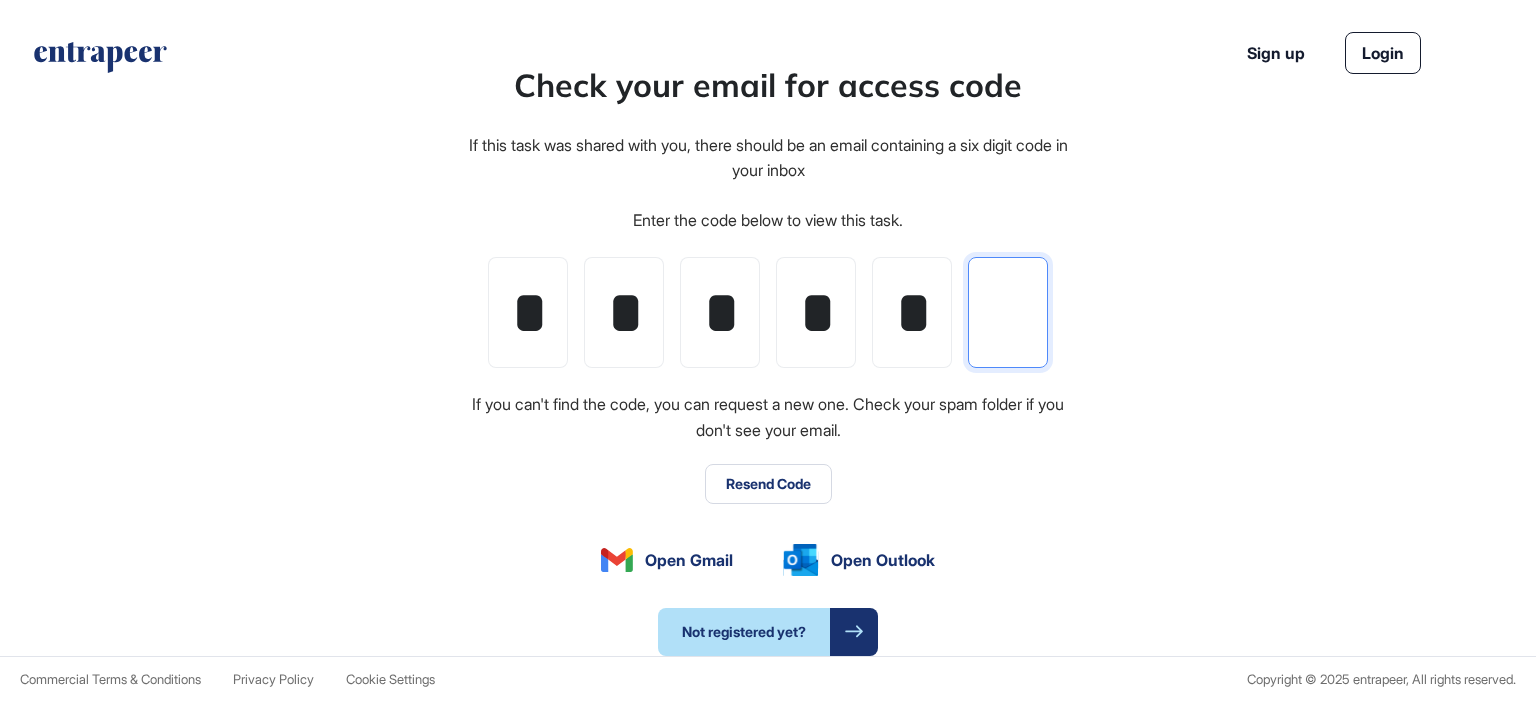 type on "*" 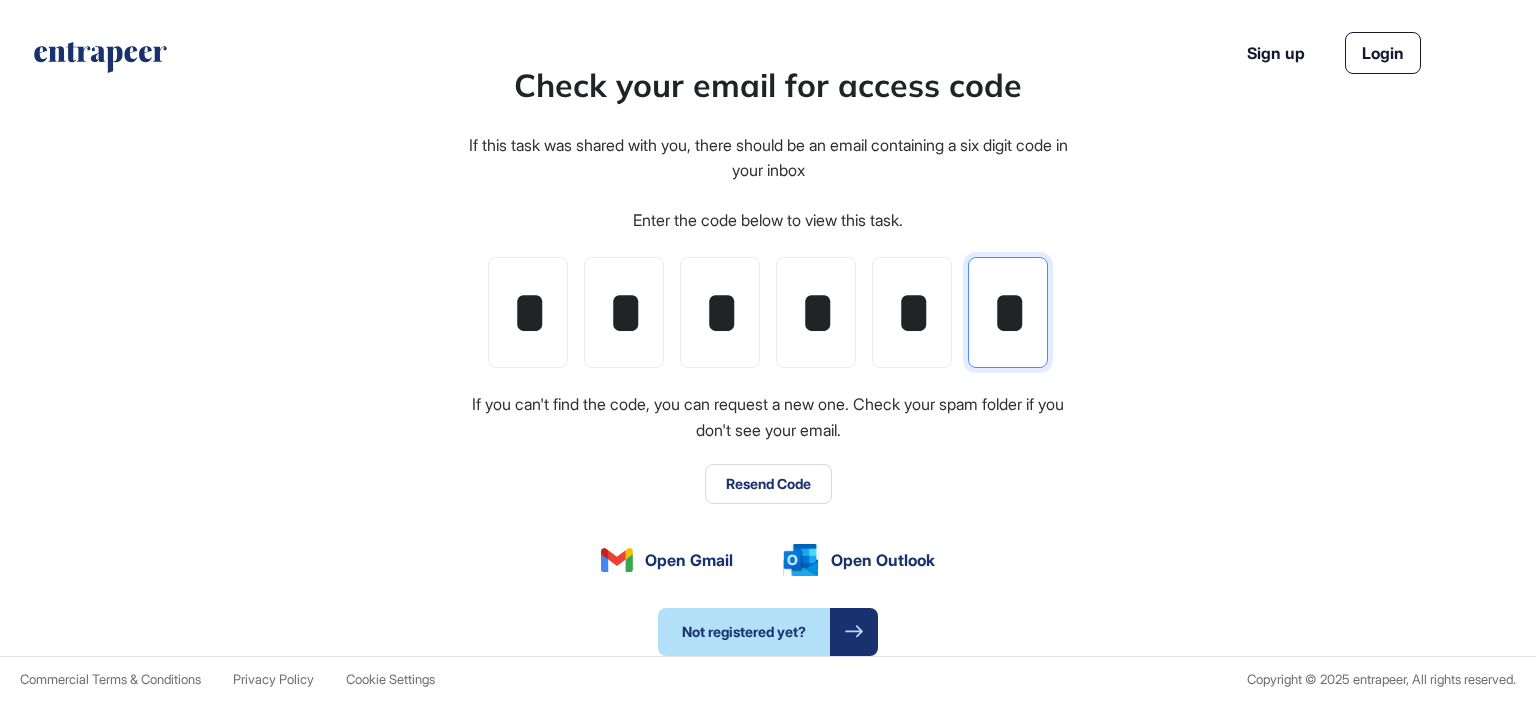 scroll, scrollTop: 0, scrollLeft: 4, axis: horizontal 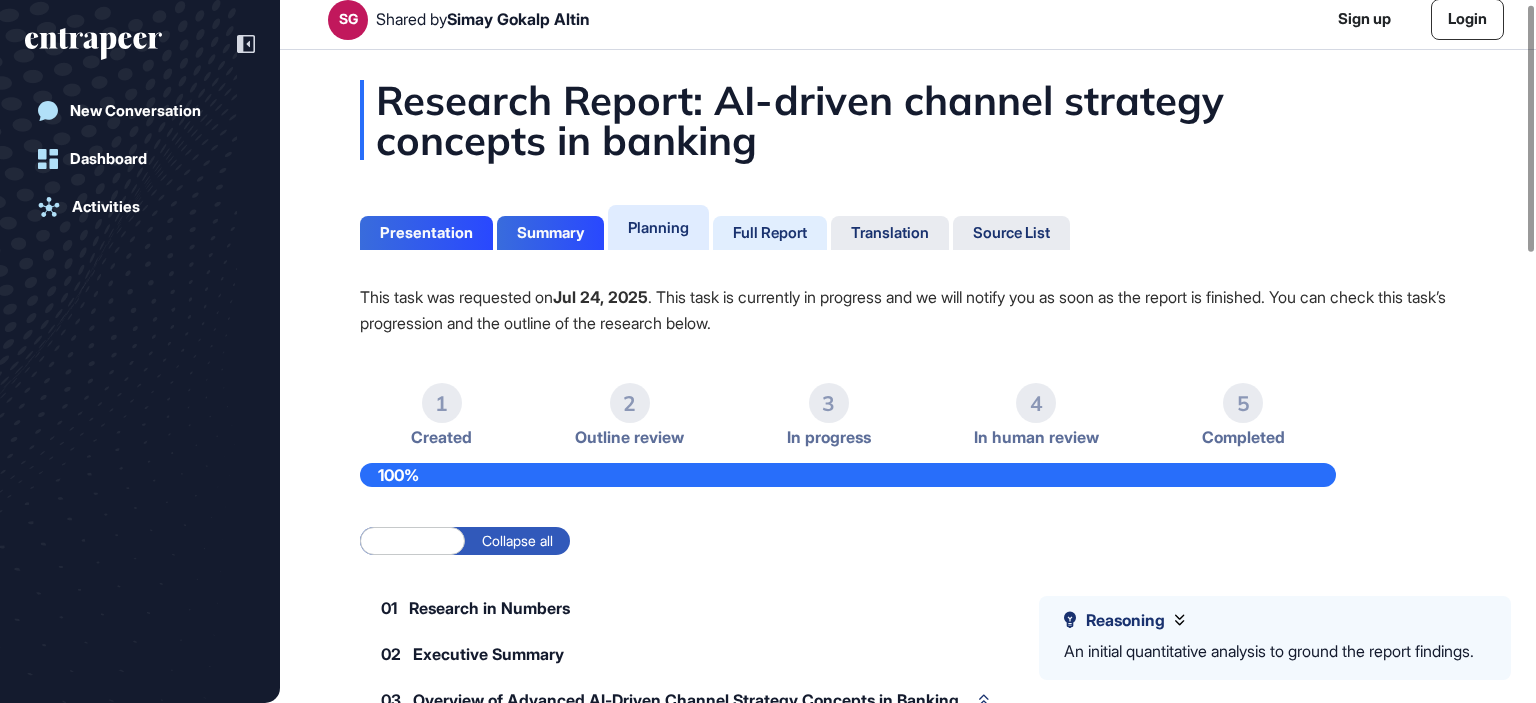 click on "Full Report" at bounding box center [770, 233] 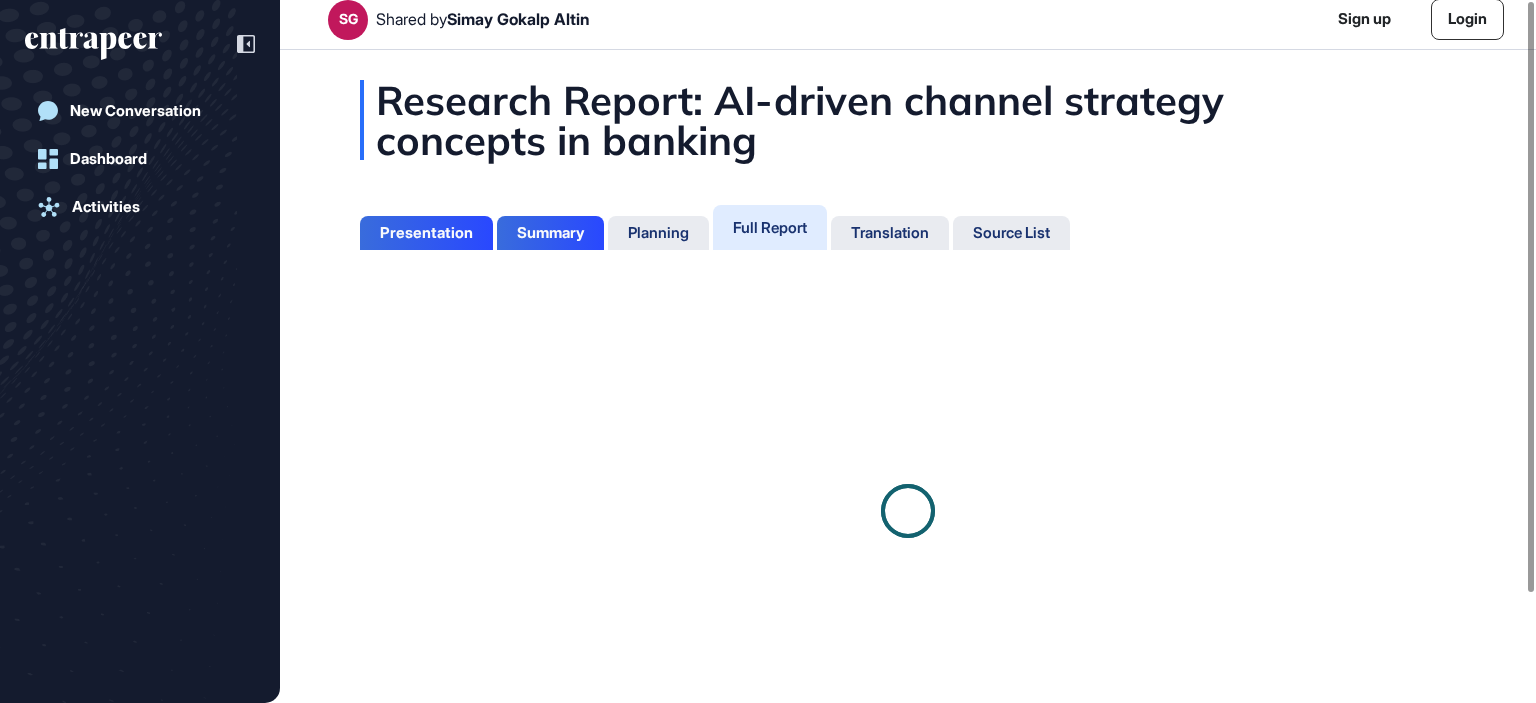 scroll, scrollTop: 0, scrollLeft: 0, axis: both 